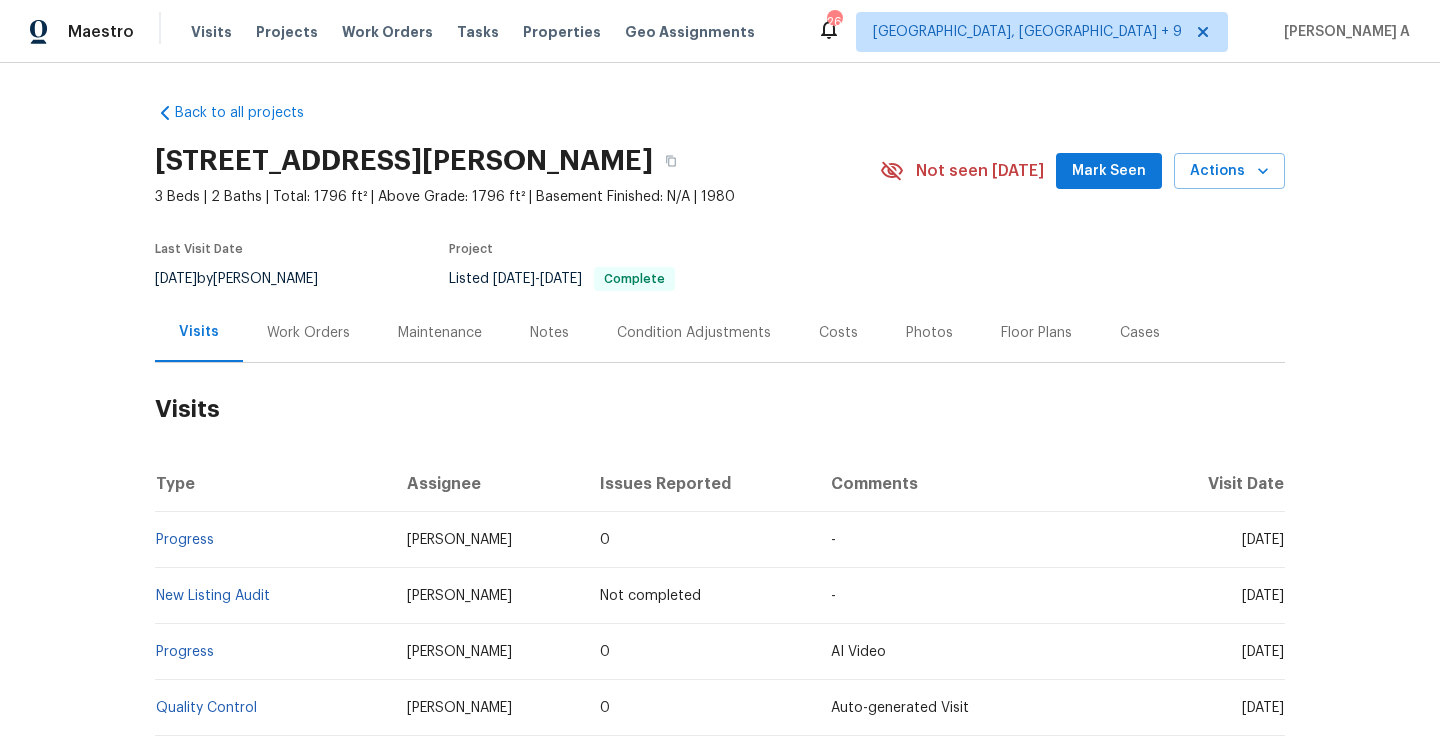 scroll, scrollTop: 0, scrollLeft: 0, axis: both 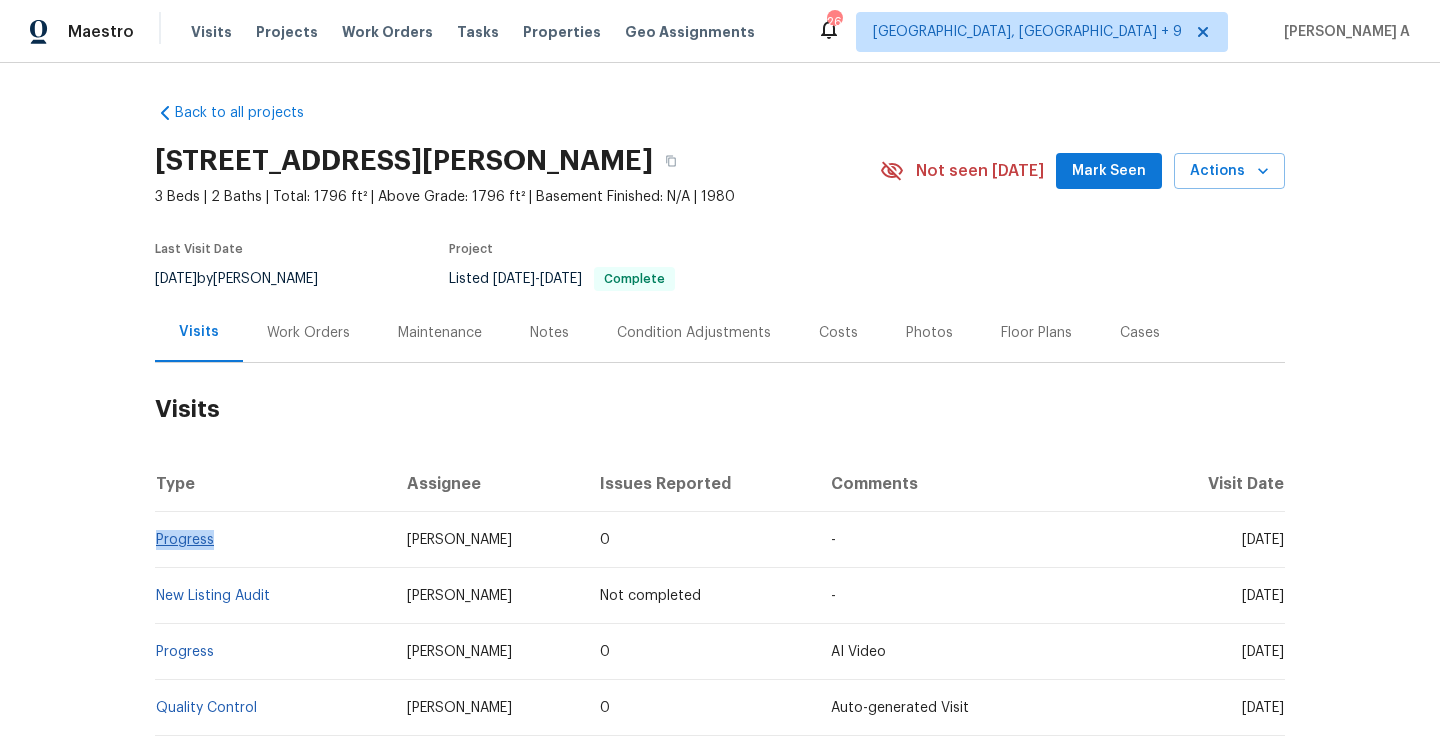 drag, startPoint x: 238, startPoint y: 535, endPoint x: 158, endPoint y: 535, distance: 80 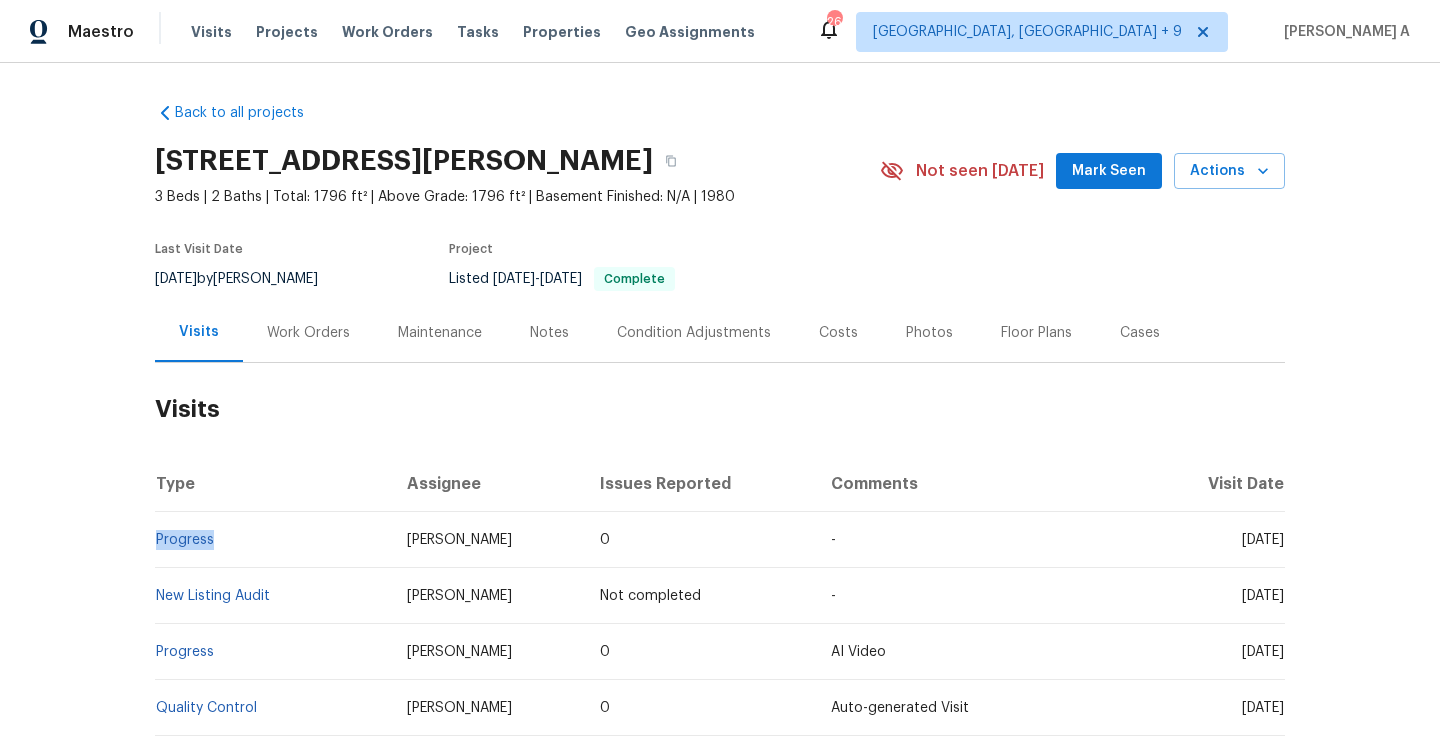 copy on "Progress" 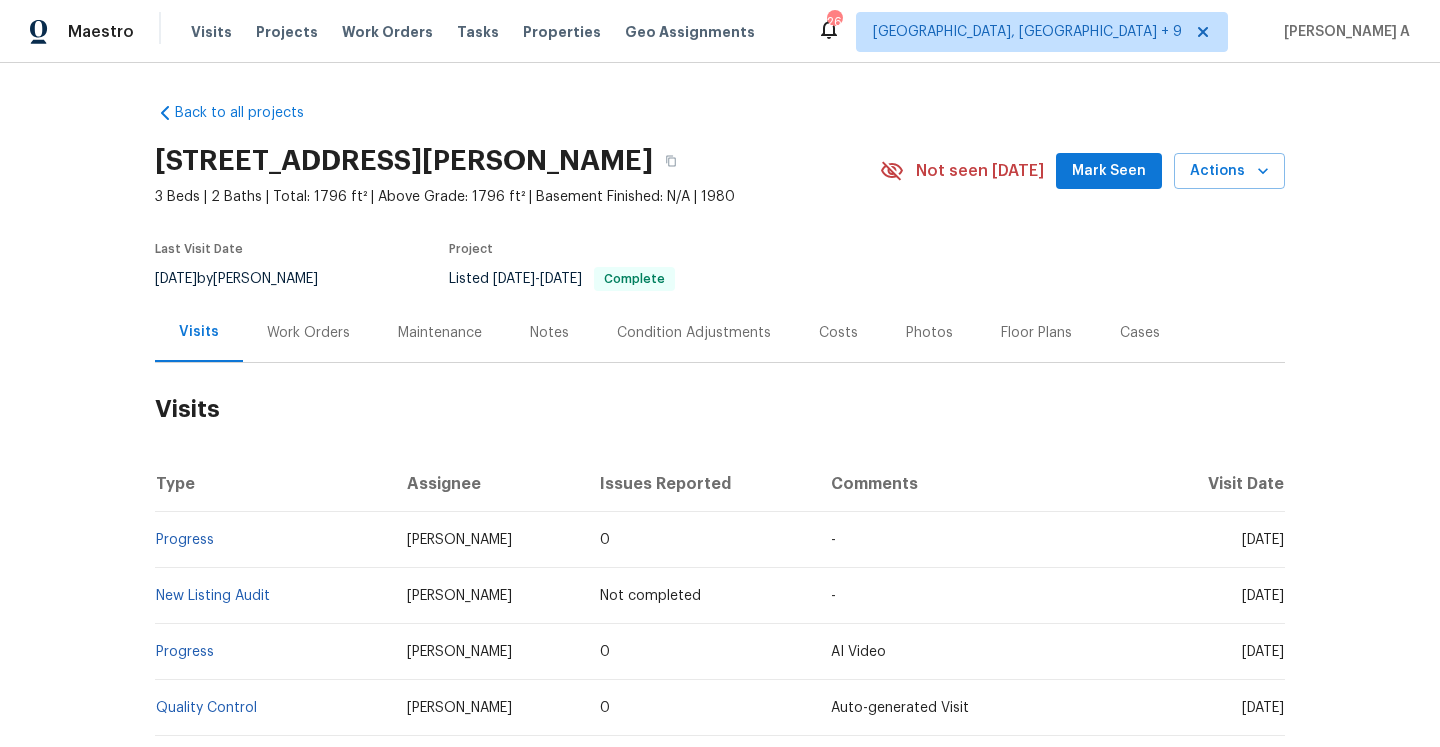 click on "Work Orders" at bounding box center [308, 332] 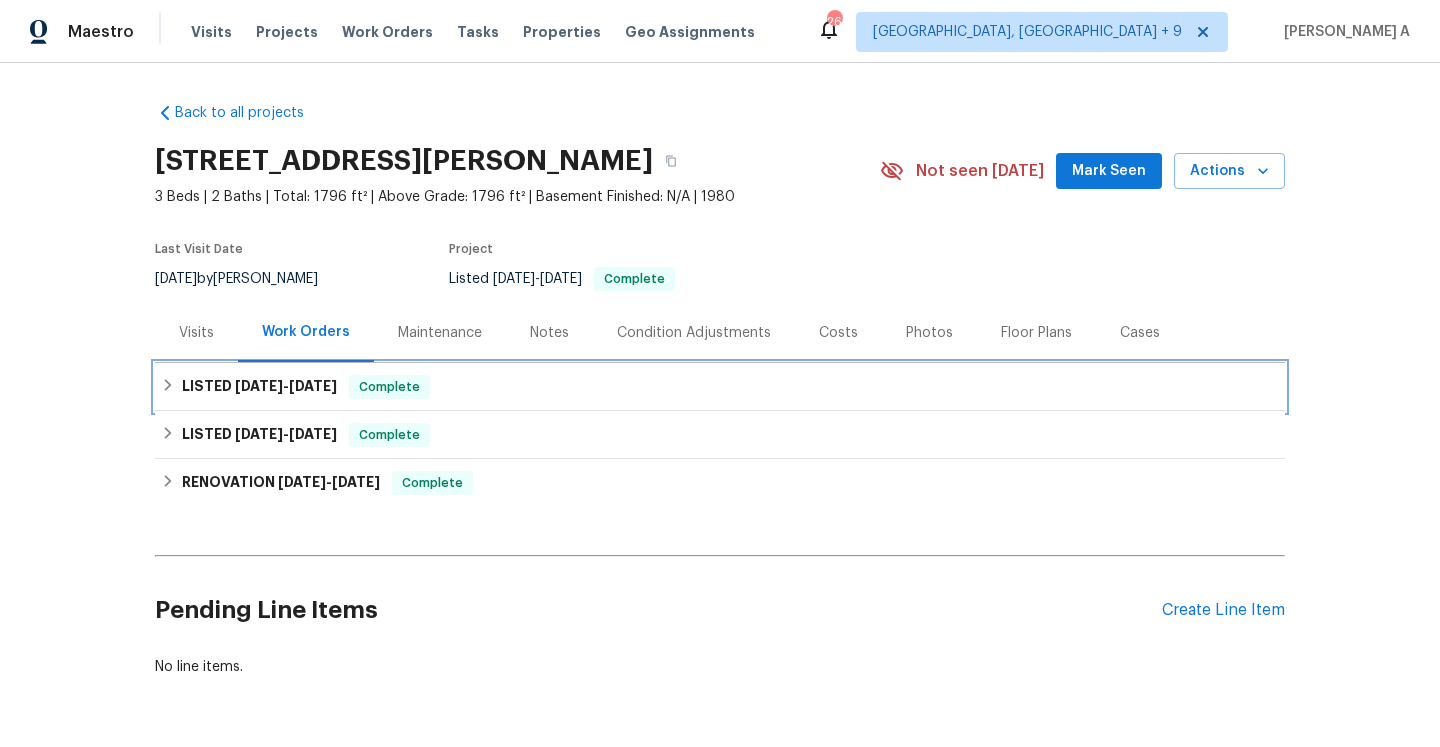click on "[DATE]" at bounding box center (313, 386) 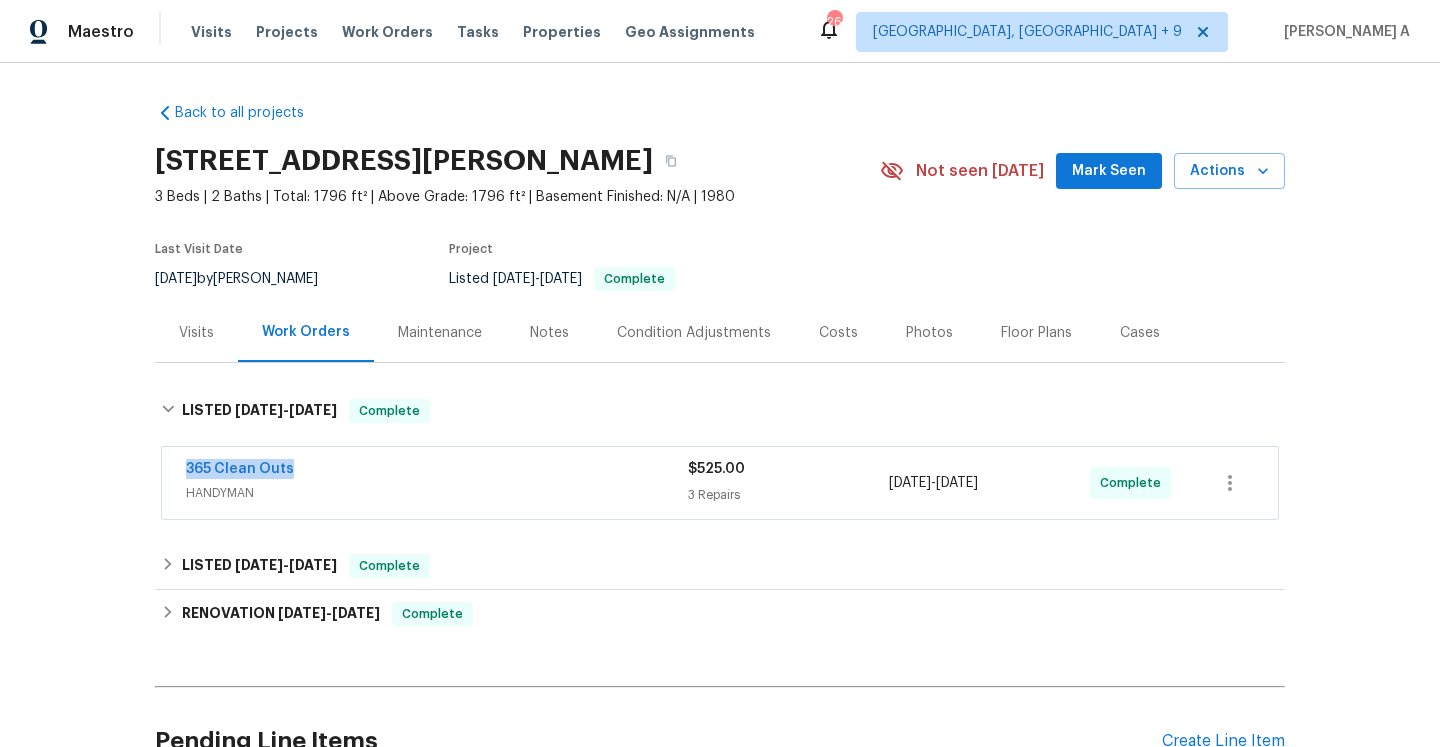drag, startPoint x: 308, startPoint y: 470, endPoint x: 181, endPoint y: 470, distance: 127 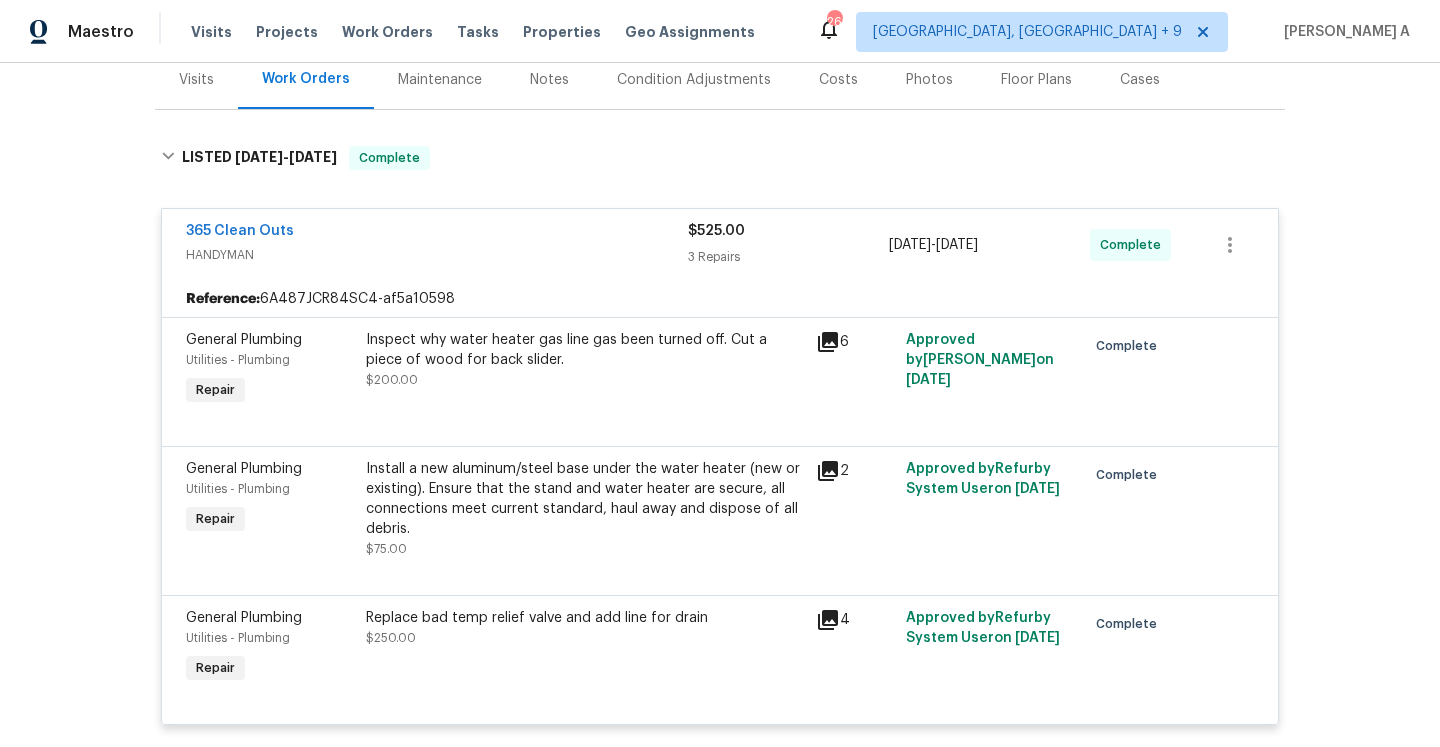 scroll, scrollTop: 270, scrollLeft: 0, axis: vertical 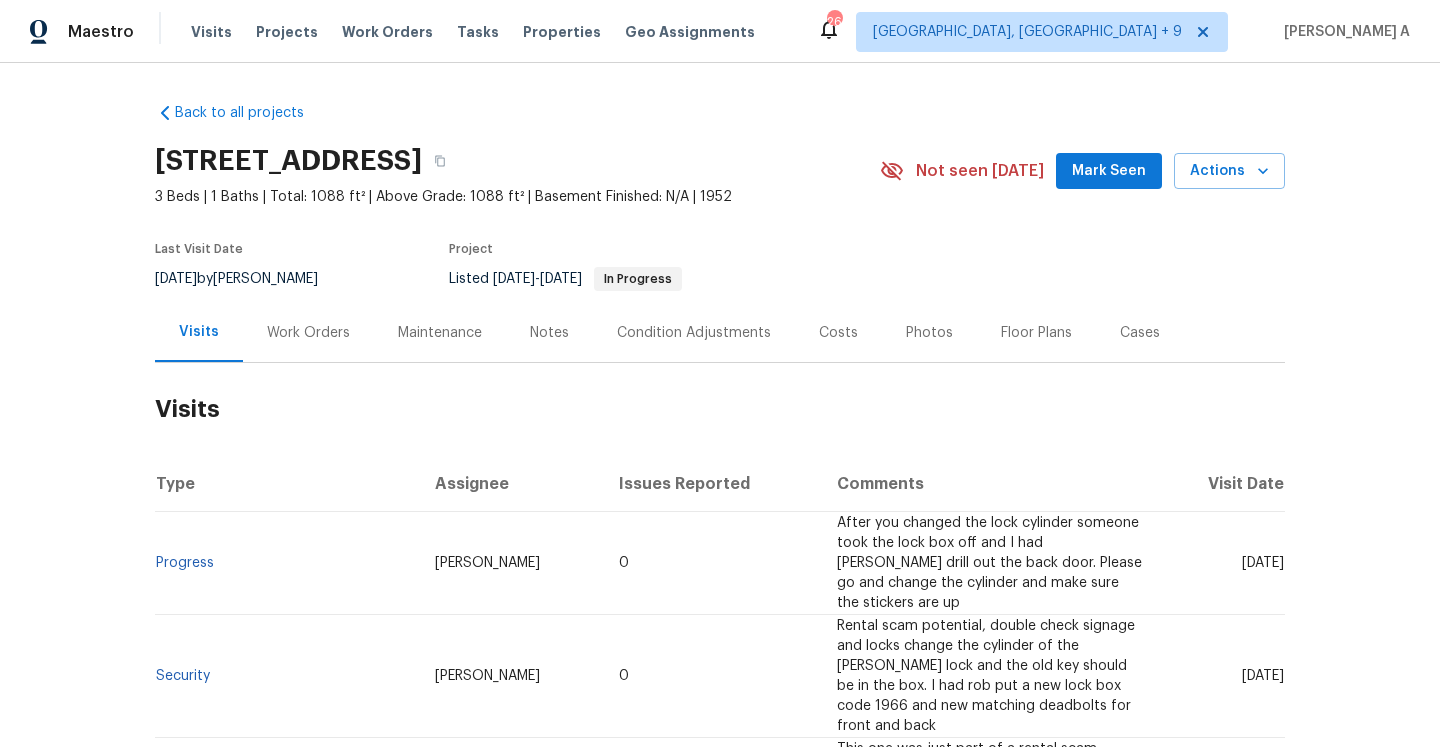 click on "Work Orders" at bounding box center [308, 333] 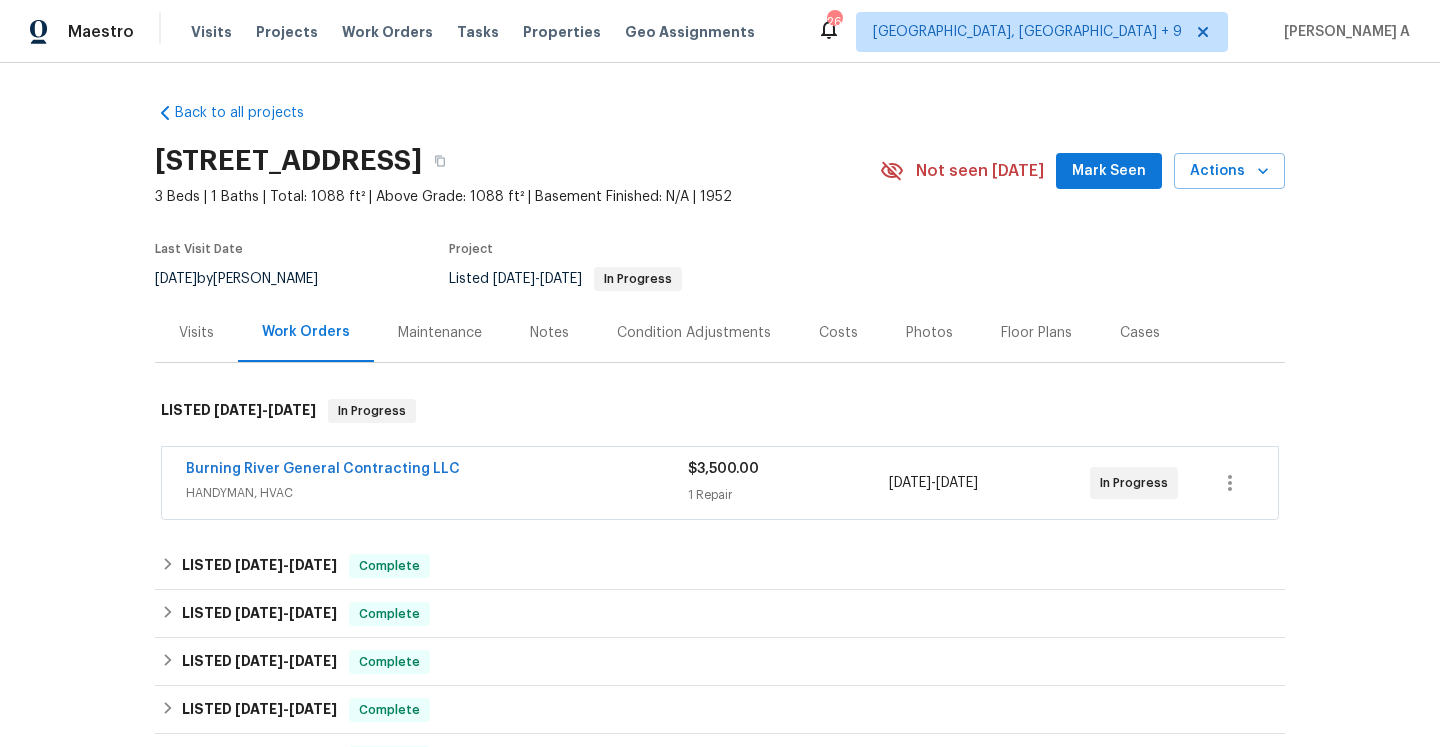 click on "HANDYMAN, HVAC" at bounding box center [437, 493] 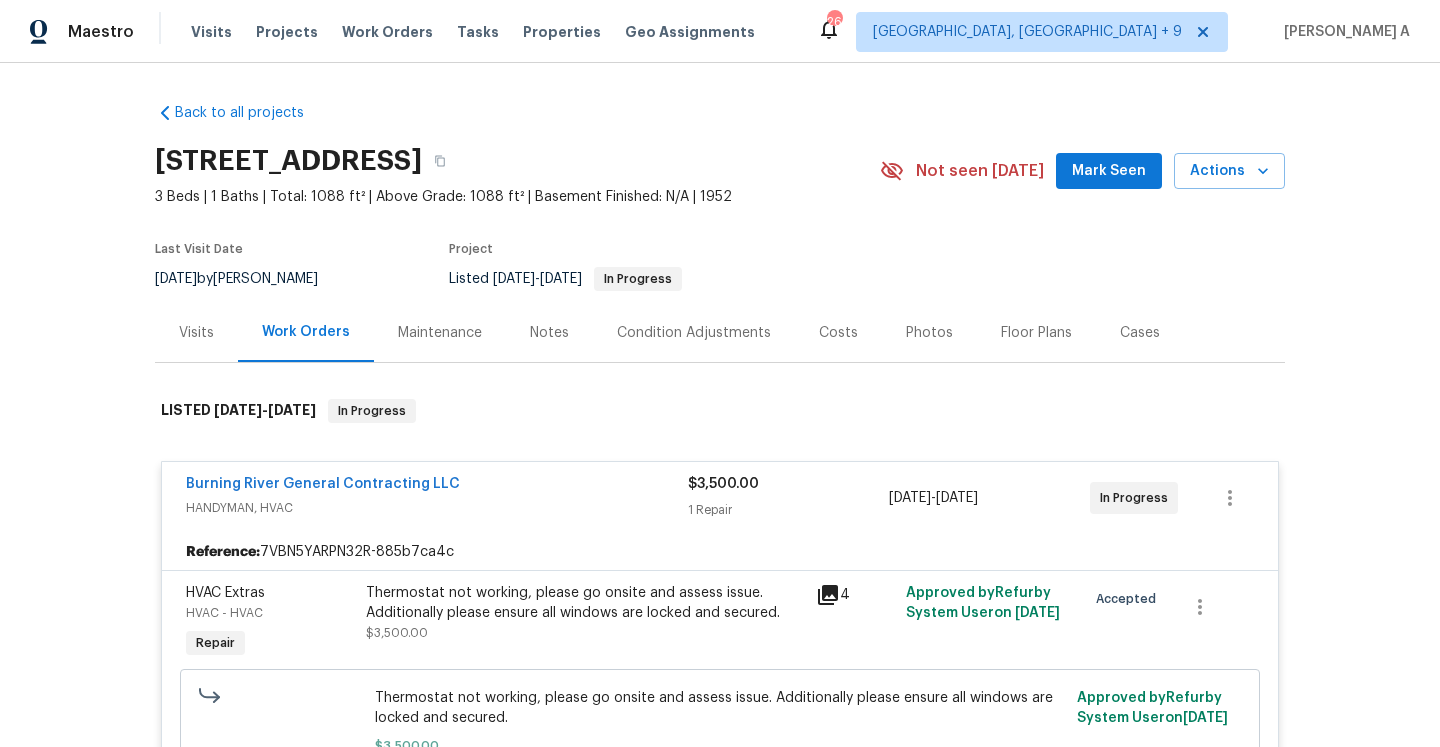 click on "Burning River General Contracting LLC" at bounding box center (437, 486) 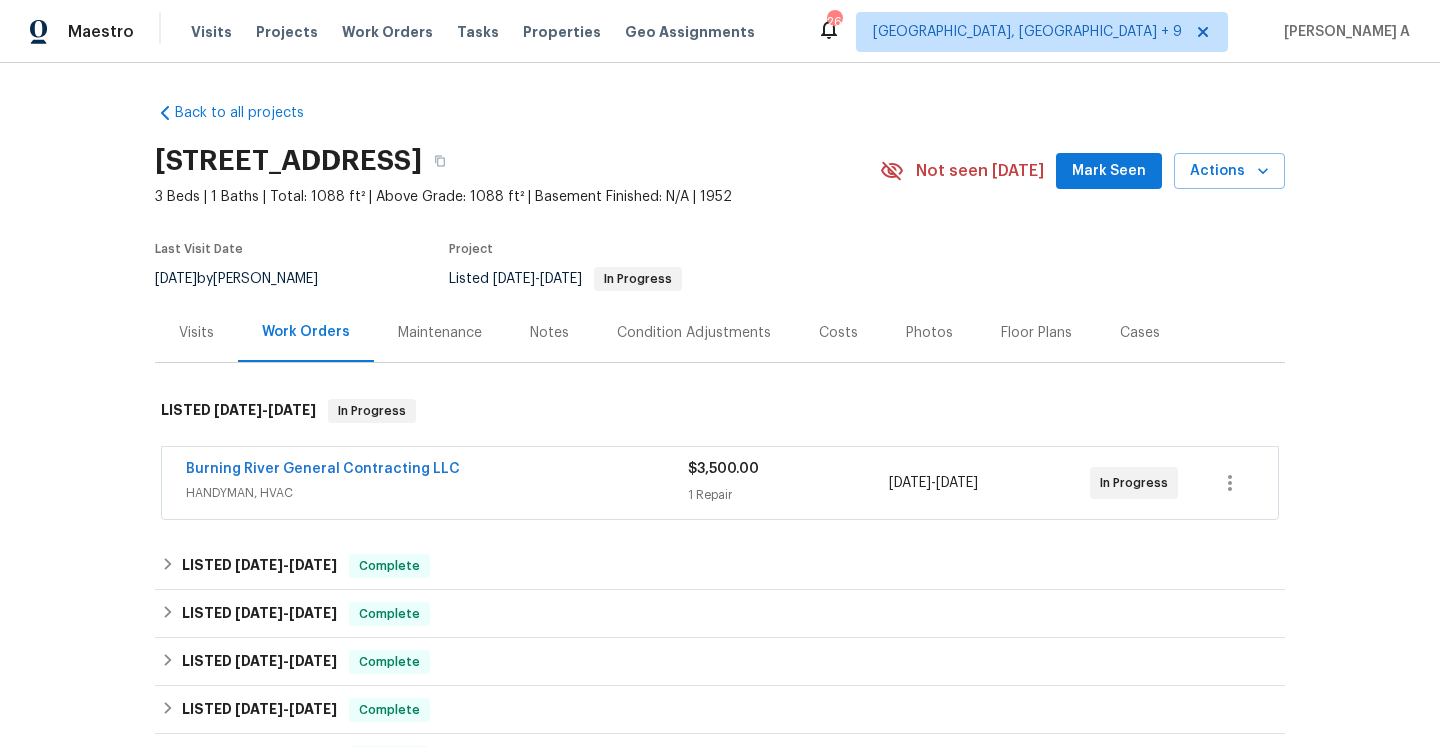 click on "Visits" at bounding box center (196, 332) 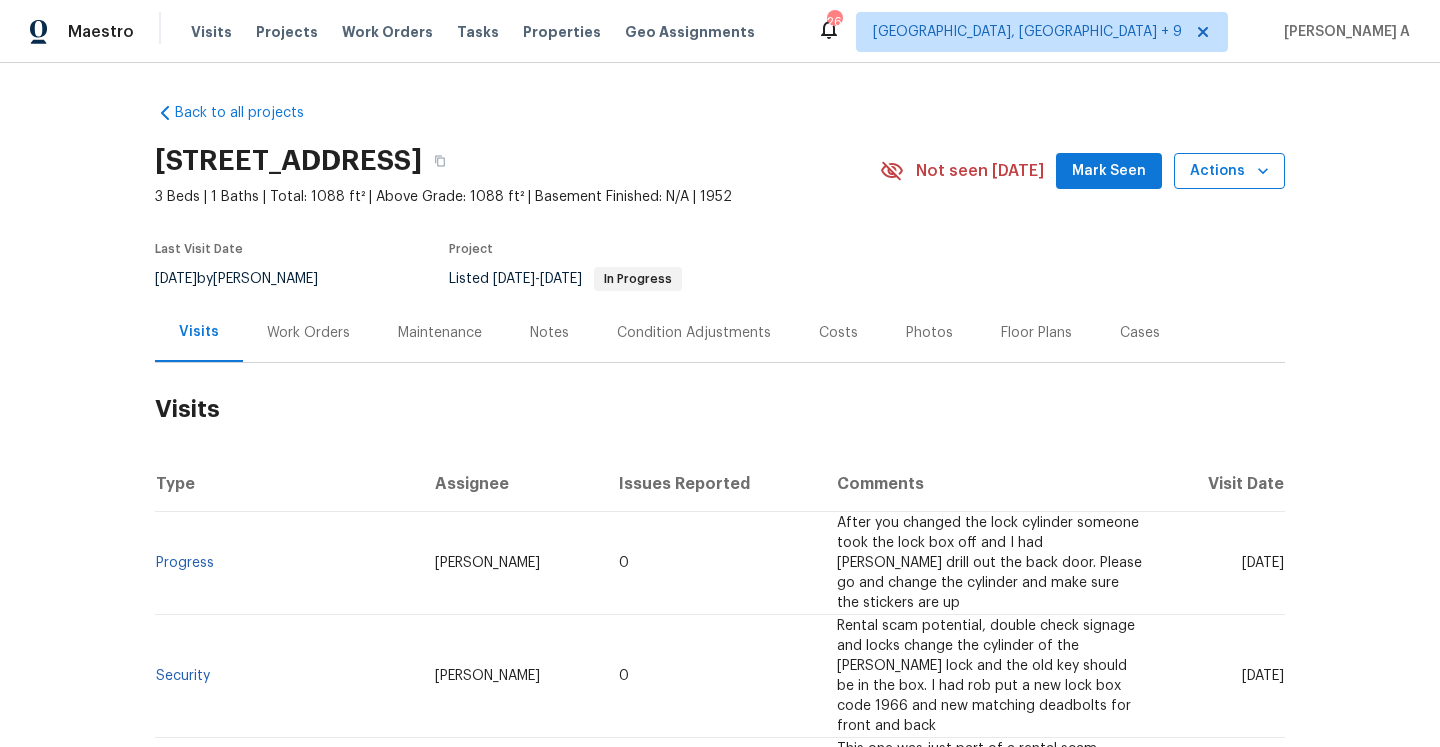 click on "Actions" at bounding box center (1229, 171) 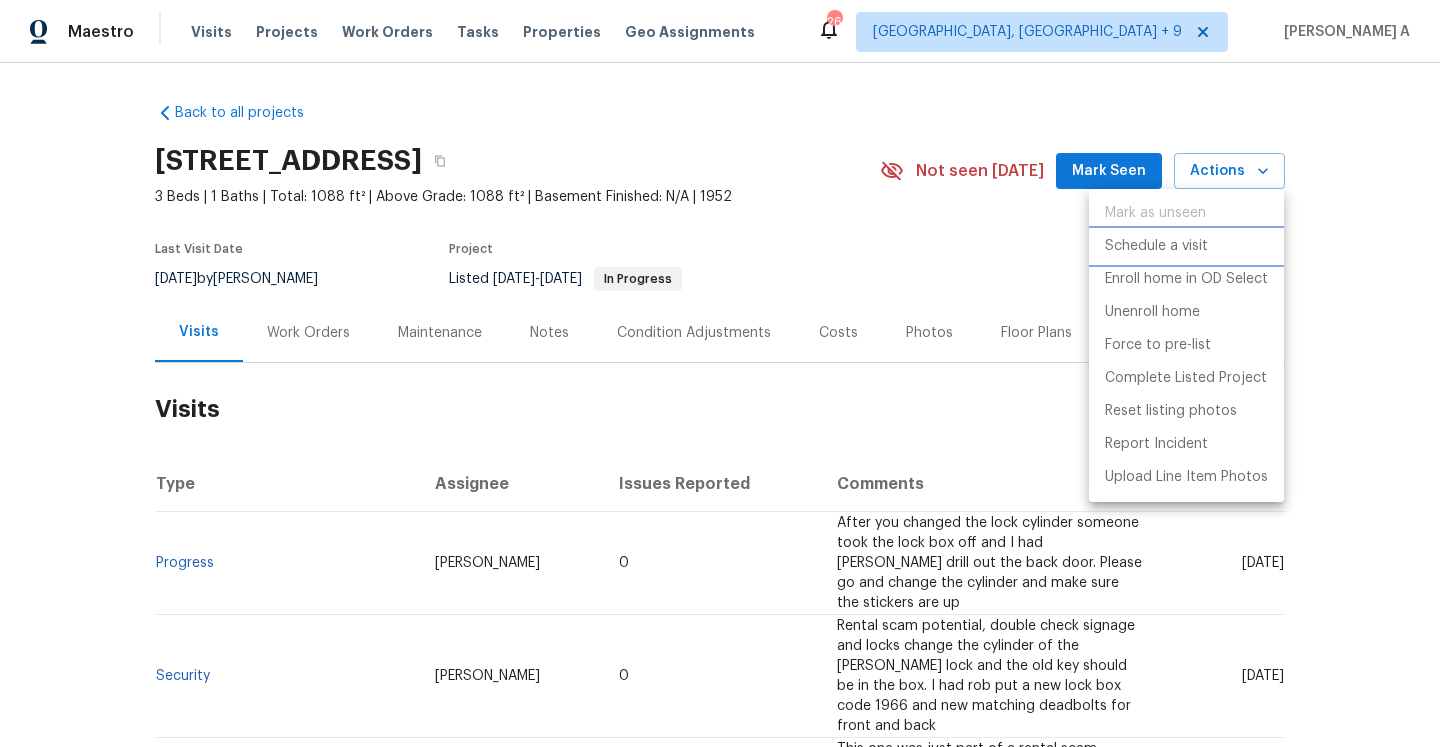 click on "Schedule a visit" at bounding box center [1186, 246] 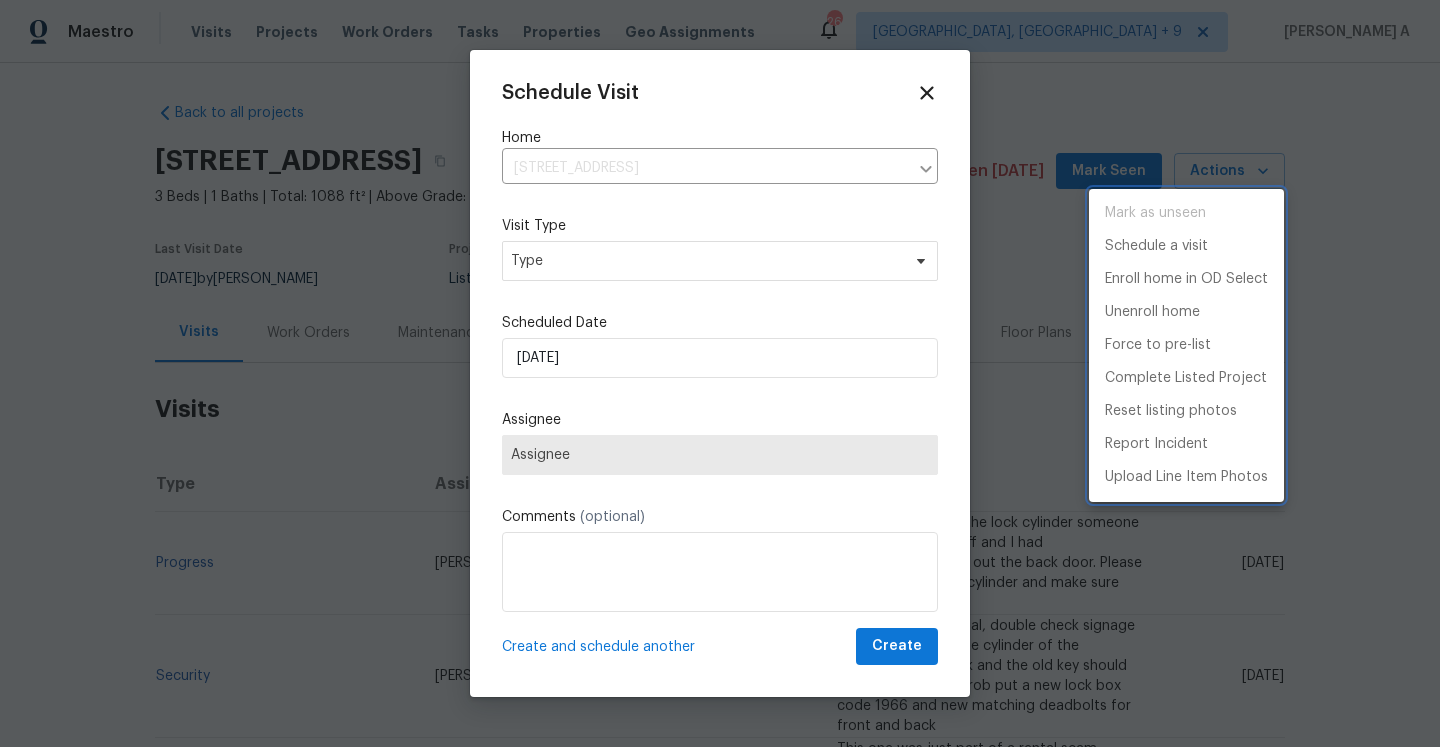click at bounding box center (720, 373) 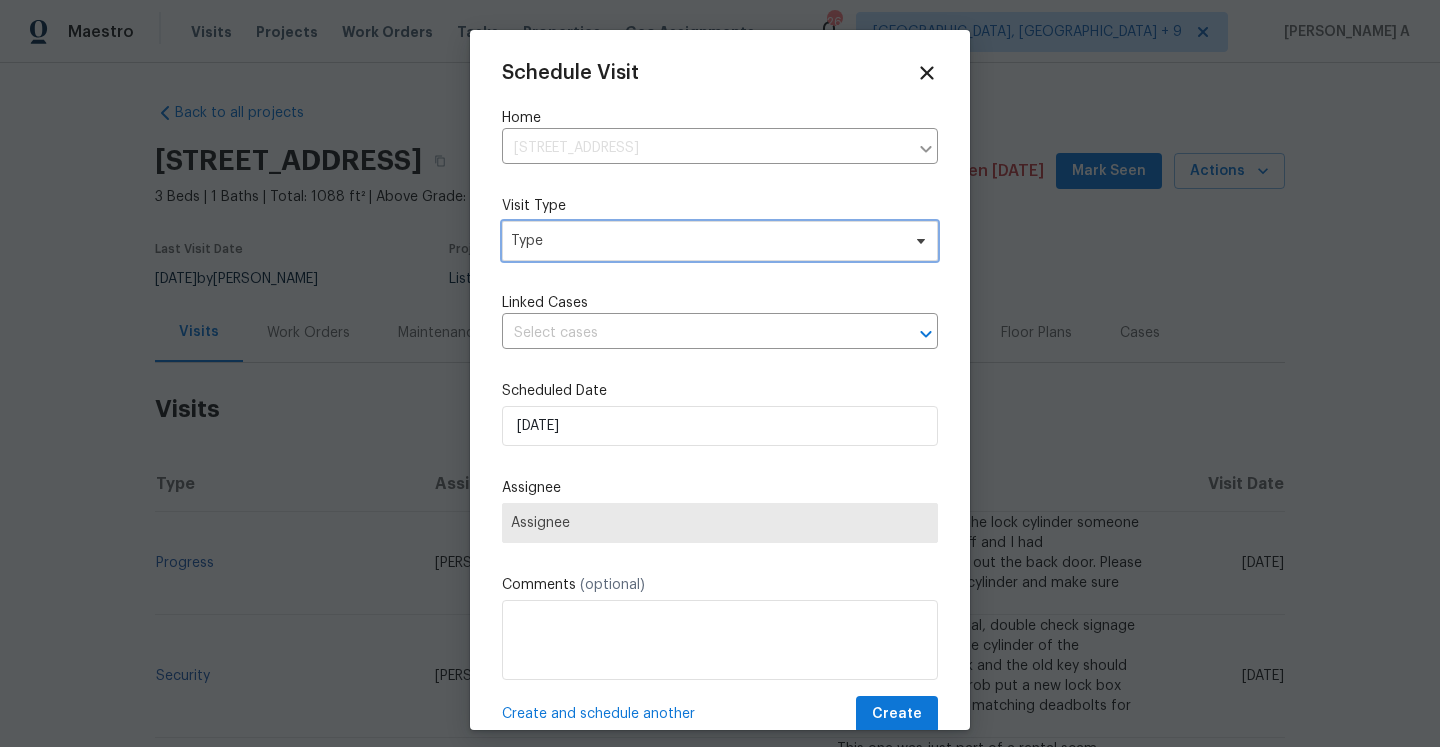 click on "Type" at bounding box center (705, 241) 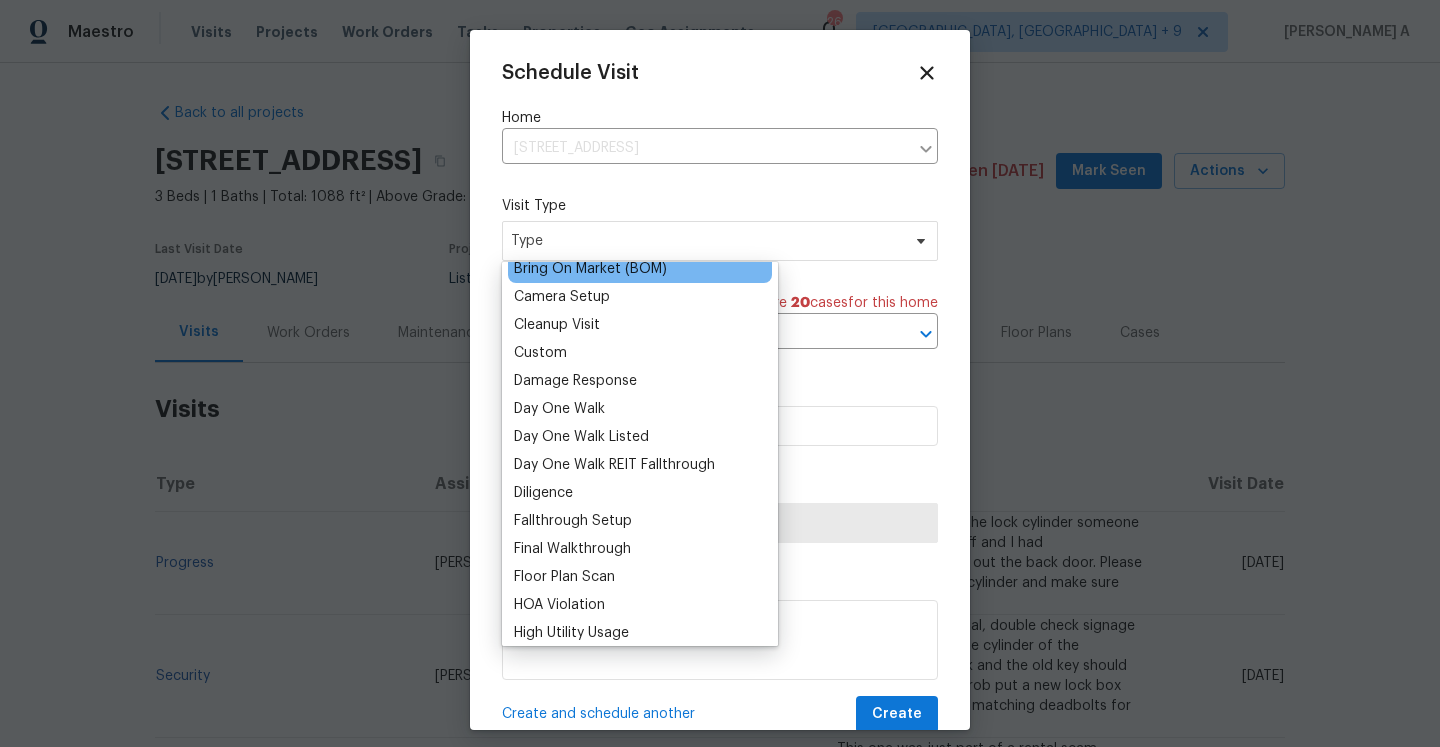 scroll, scrollTop: 389, scrollLeft: 0, axis: vertical 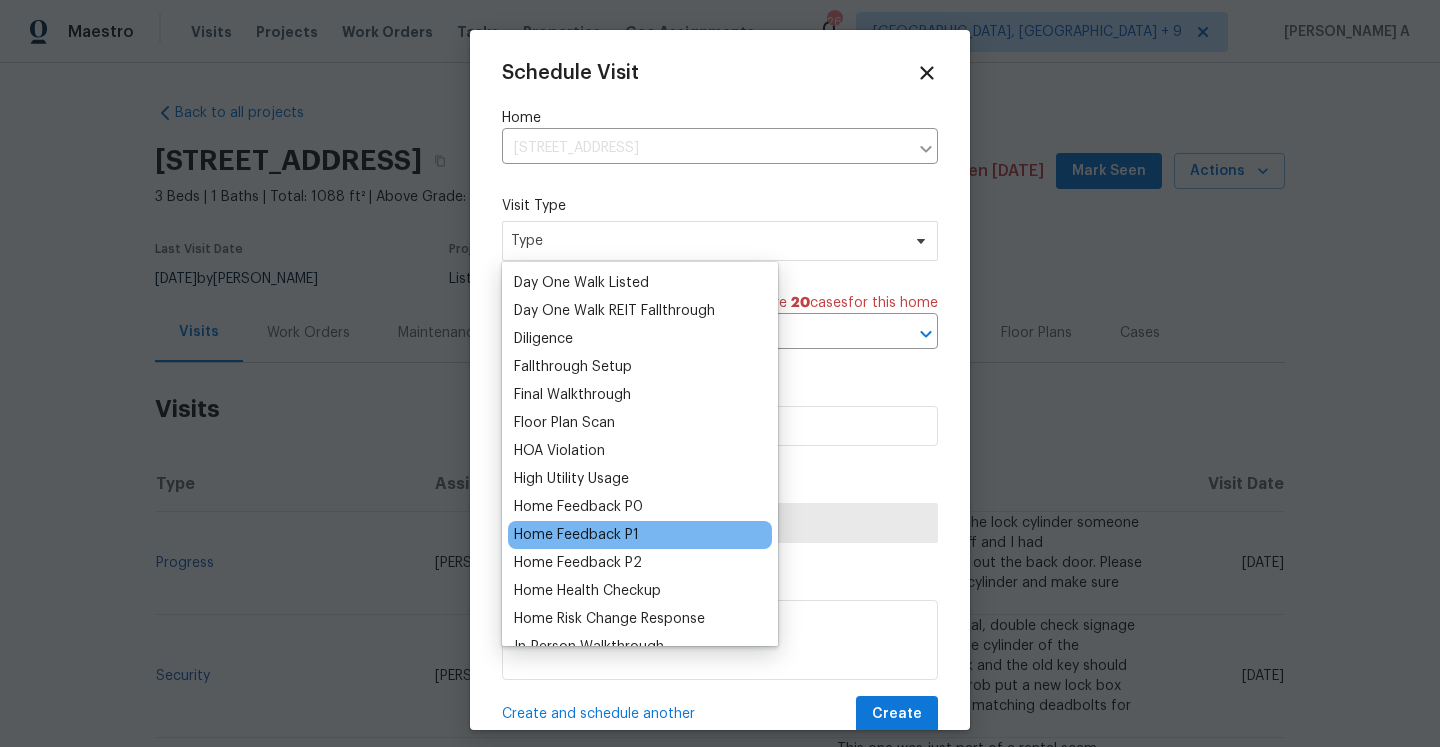 click on "Home Feedback P1" at bounding box center (576, 535) 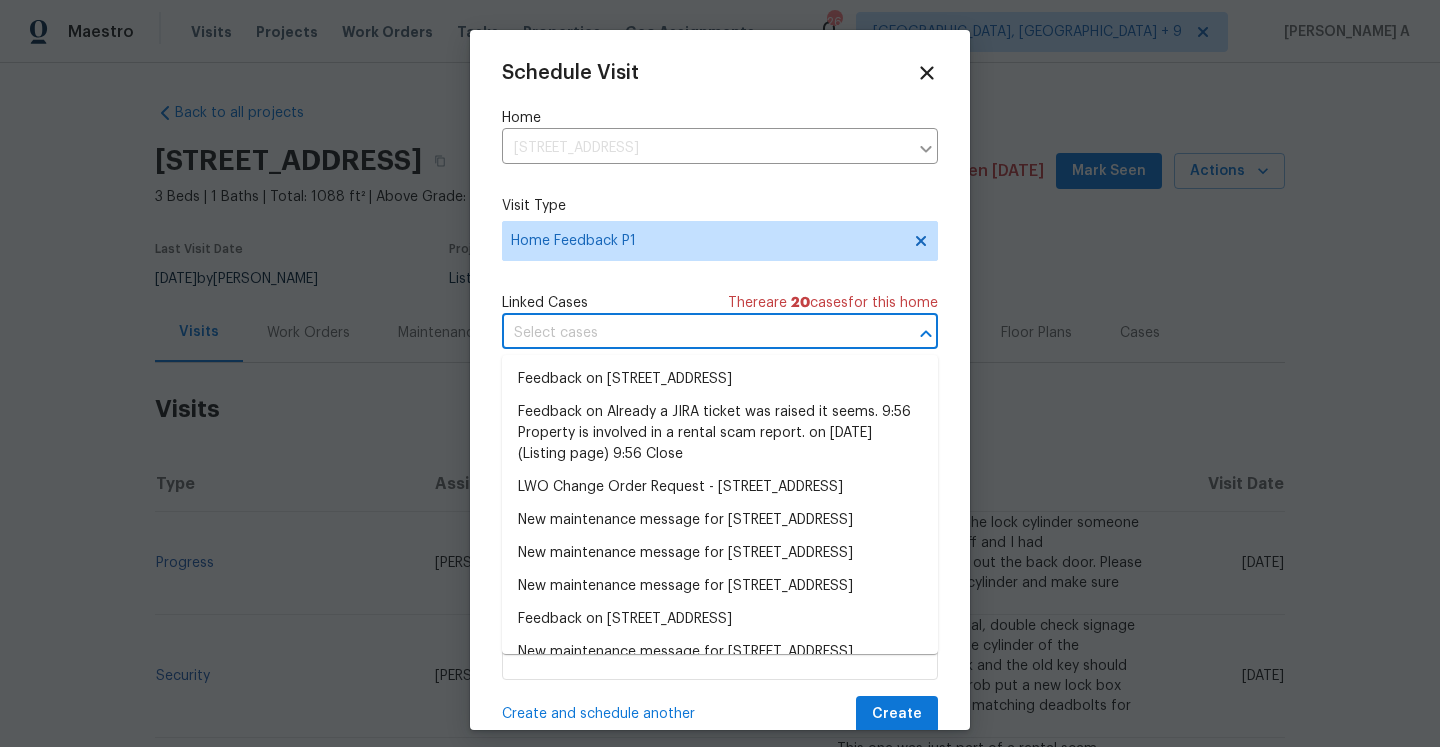 click at bounding box center (692, 333) 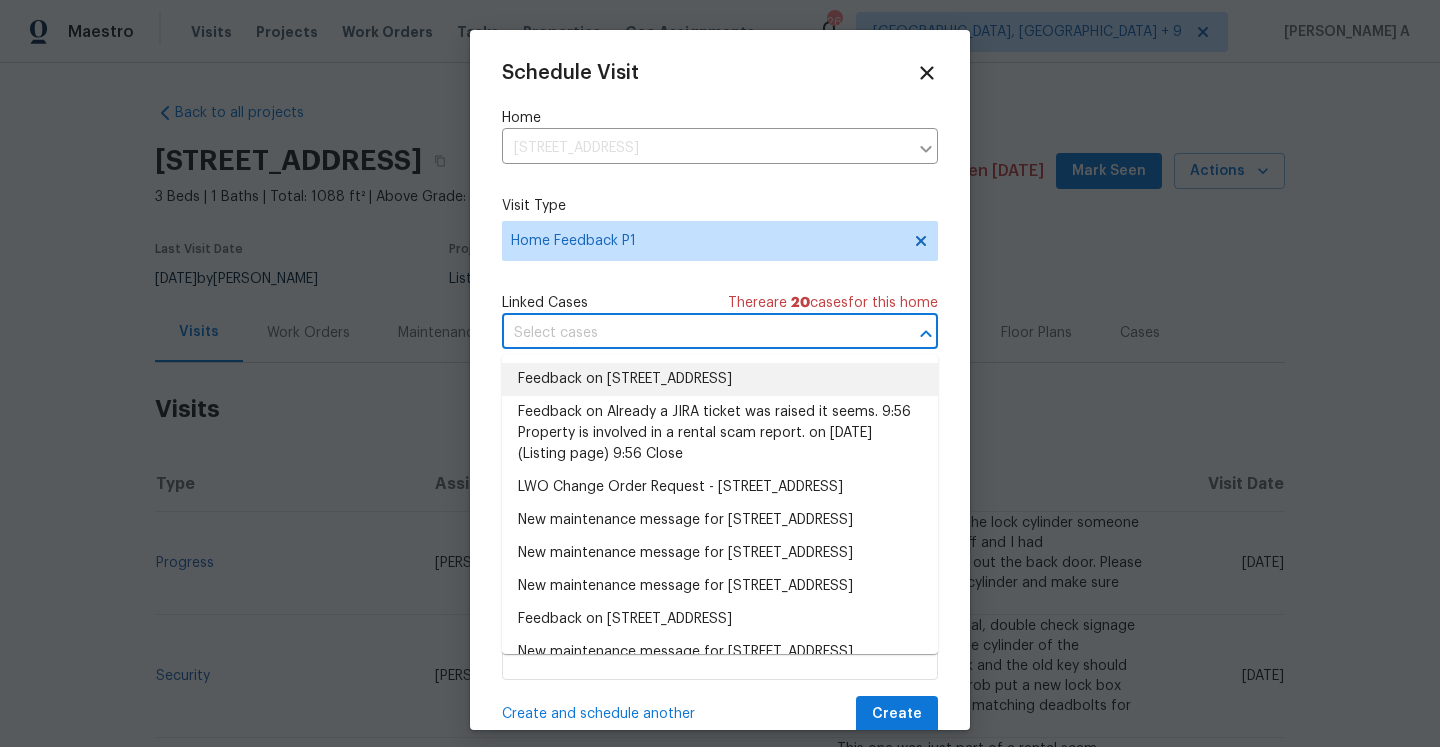click on "Feedback on 13506 Bennington Ave, Cleveland, OH 44135" at bounding box center (720, 379) 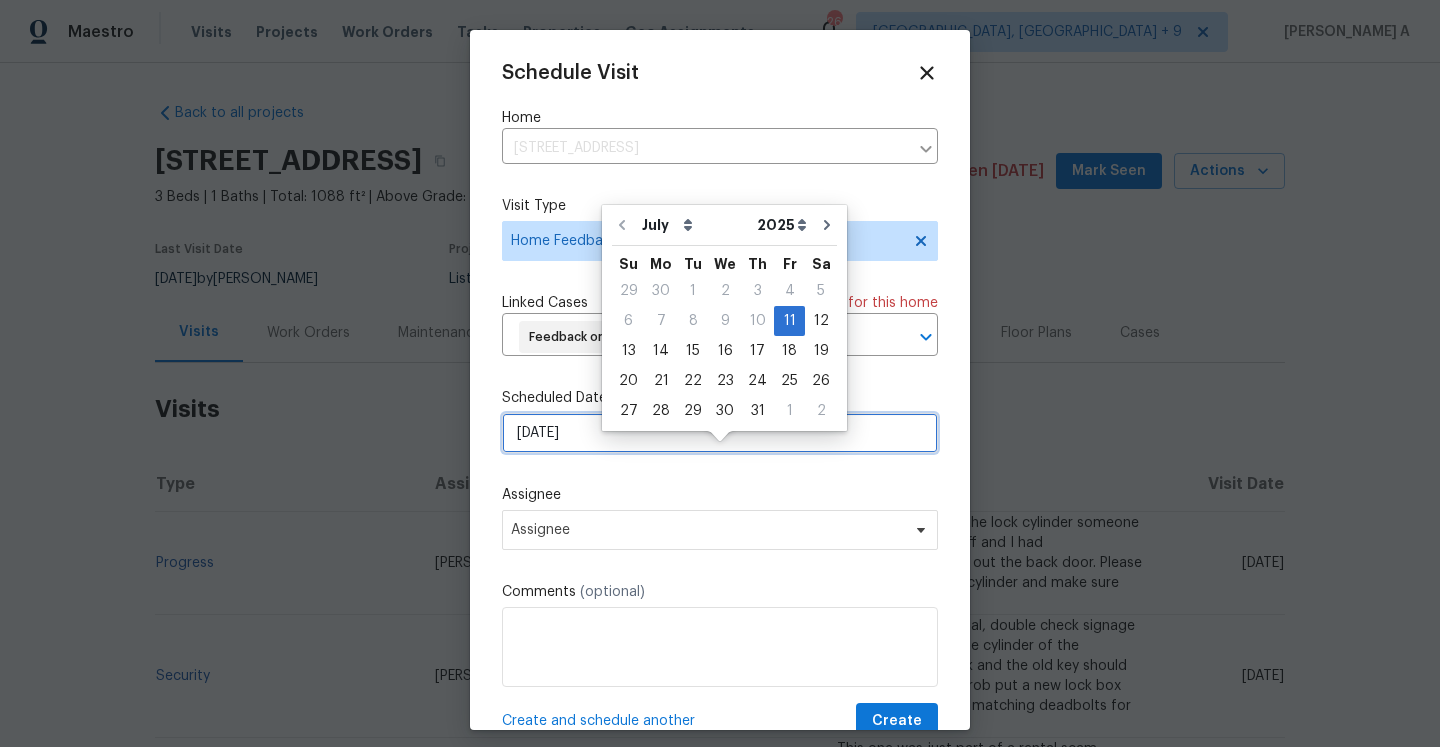click on "7/11/2025" at bounding box center (720, 433) 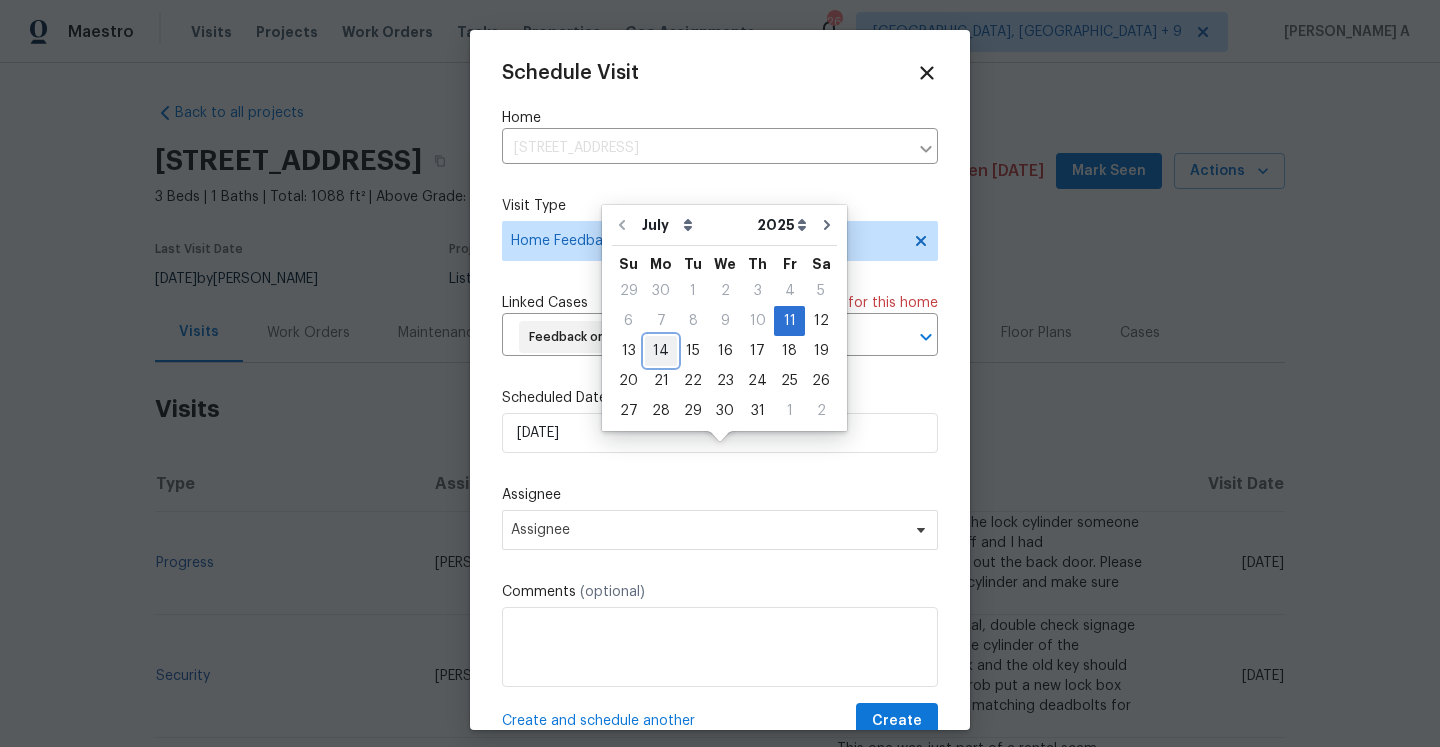 click on "14" at bounding box center (661, 351) 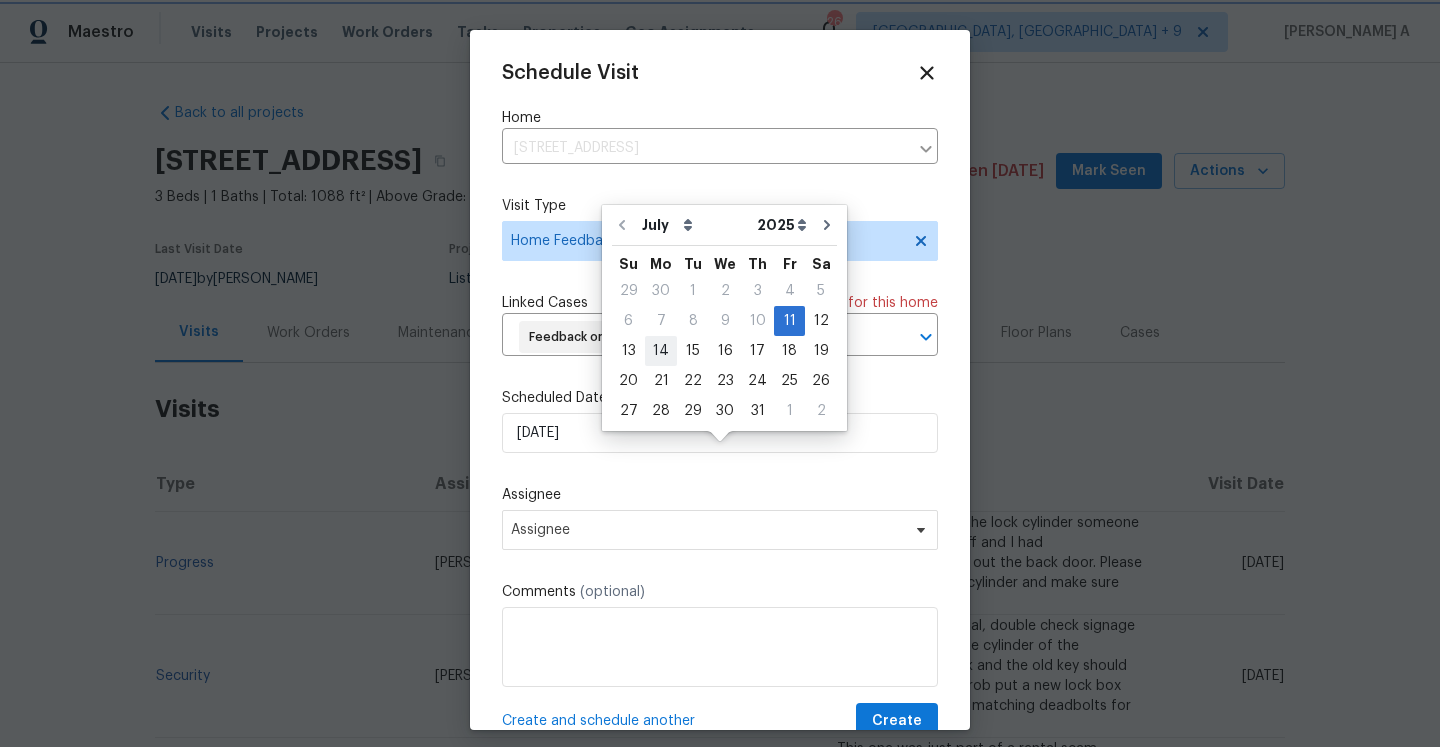 type on "7/14/2025" 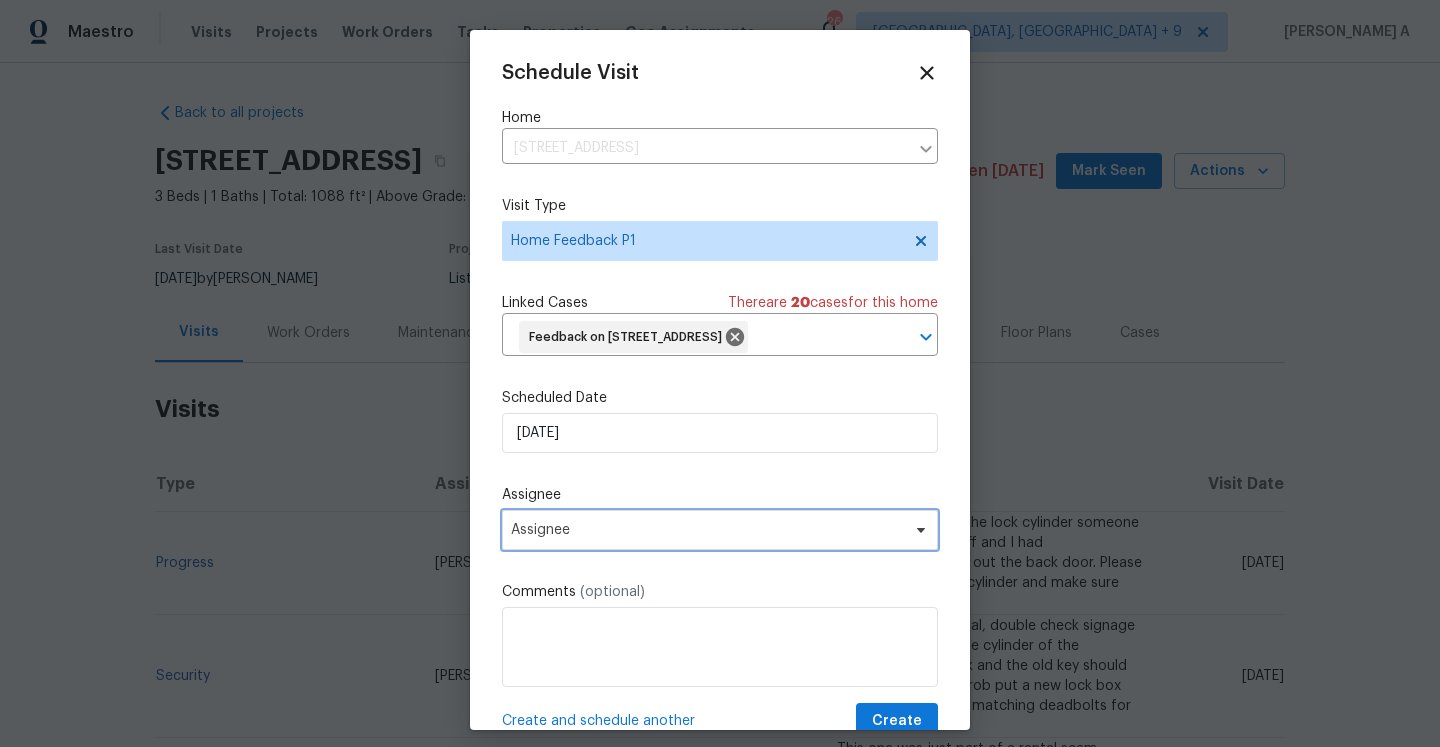 click on "Assignee" at bounding box center (707, 530) 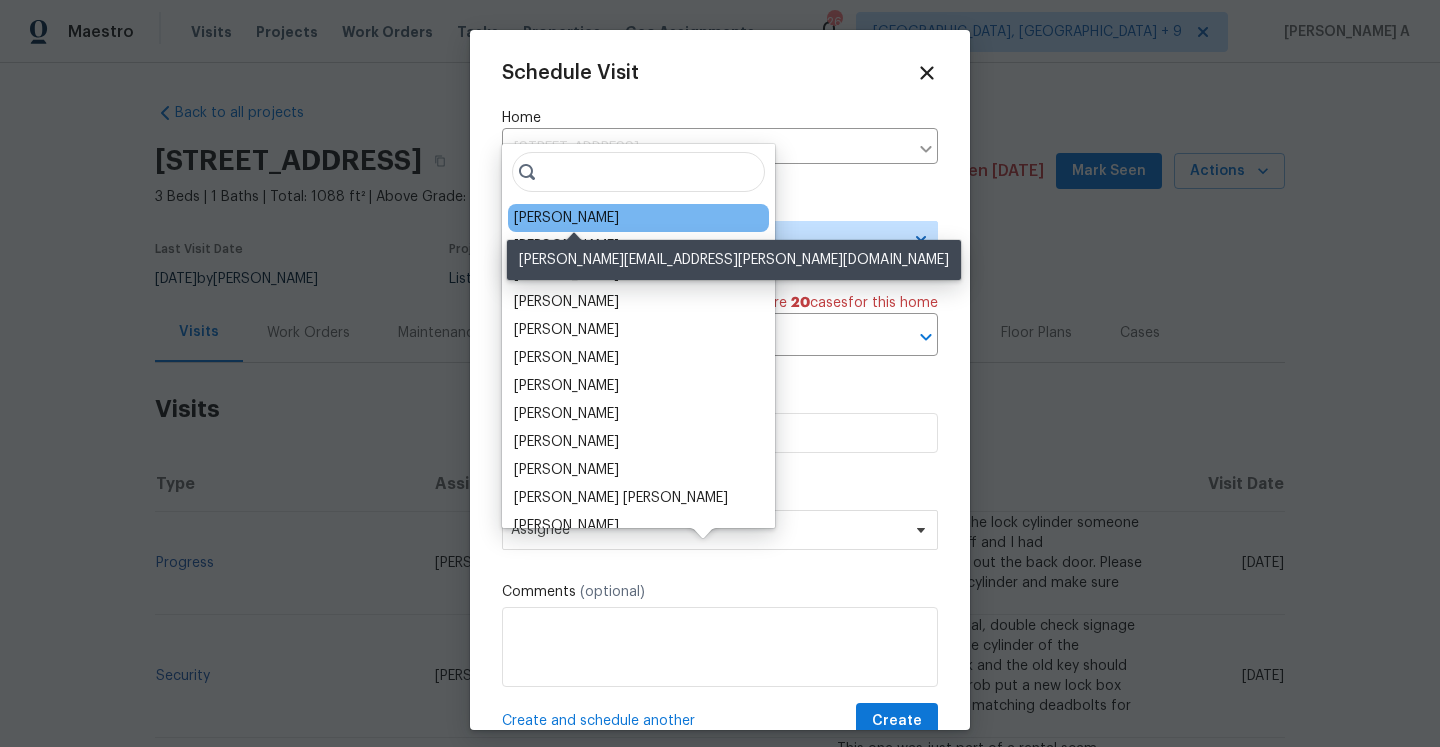 click on "Rebecca McMillen" at bounding box center [566, 218] 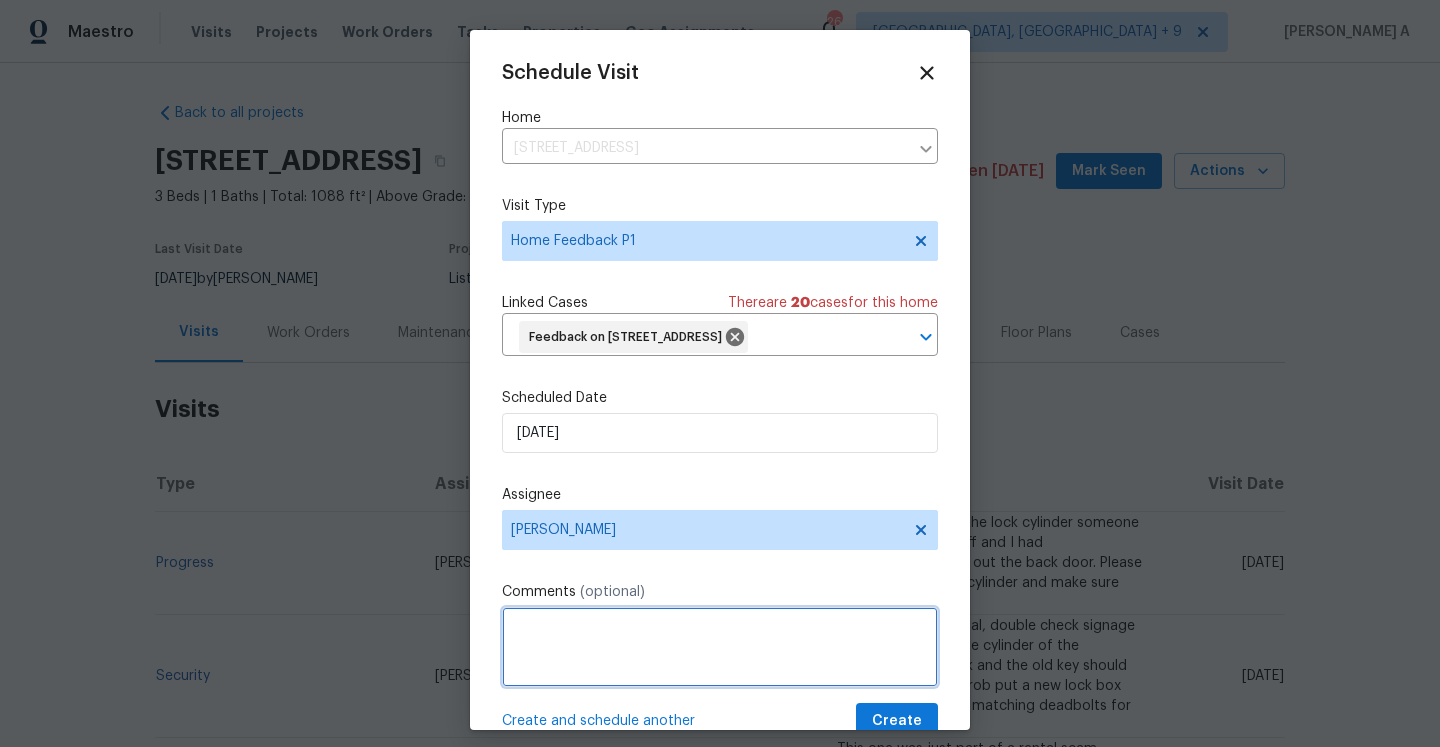 click at bounding box center (720, 647) 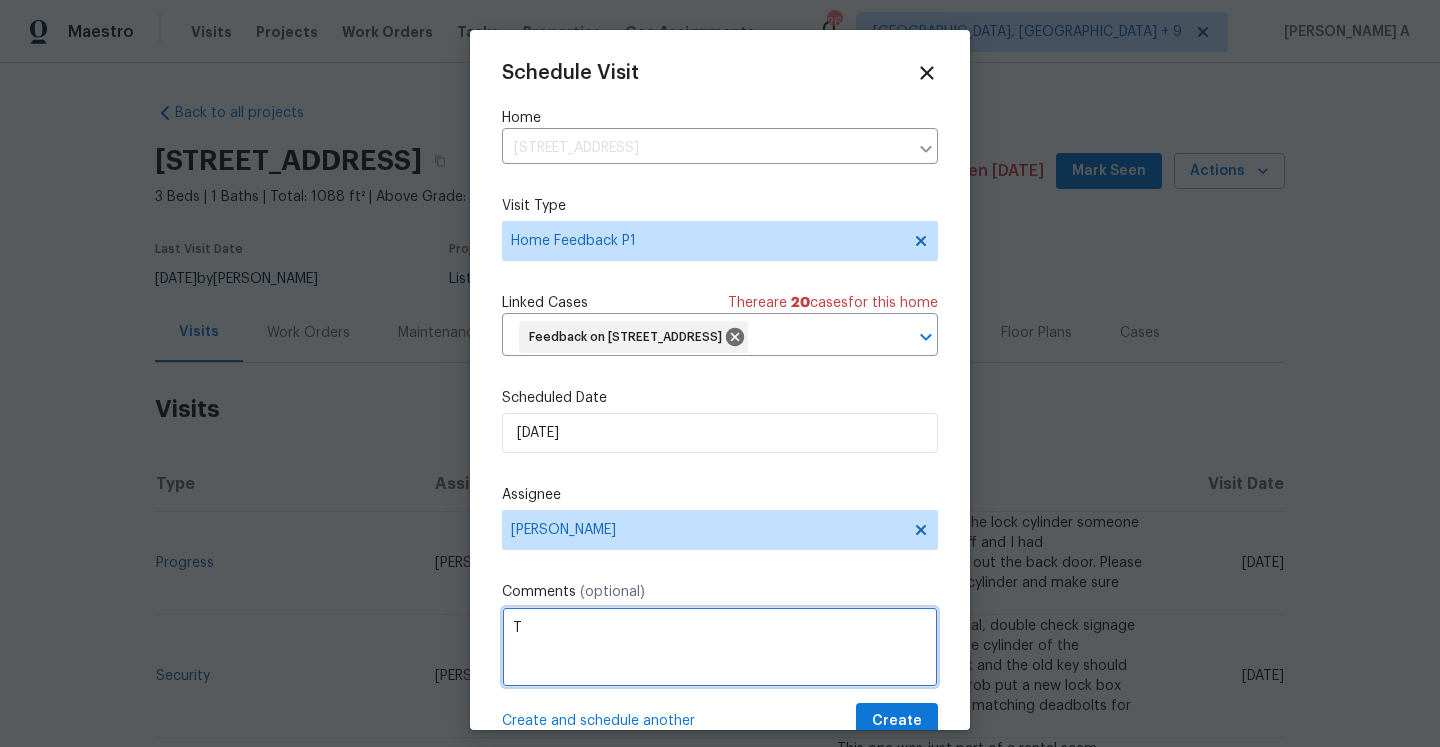 paste on "here is a screen door preventing access, to property fix this please, we could not get in" 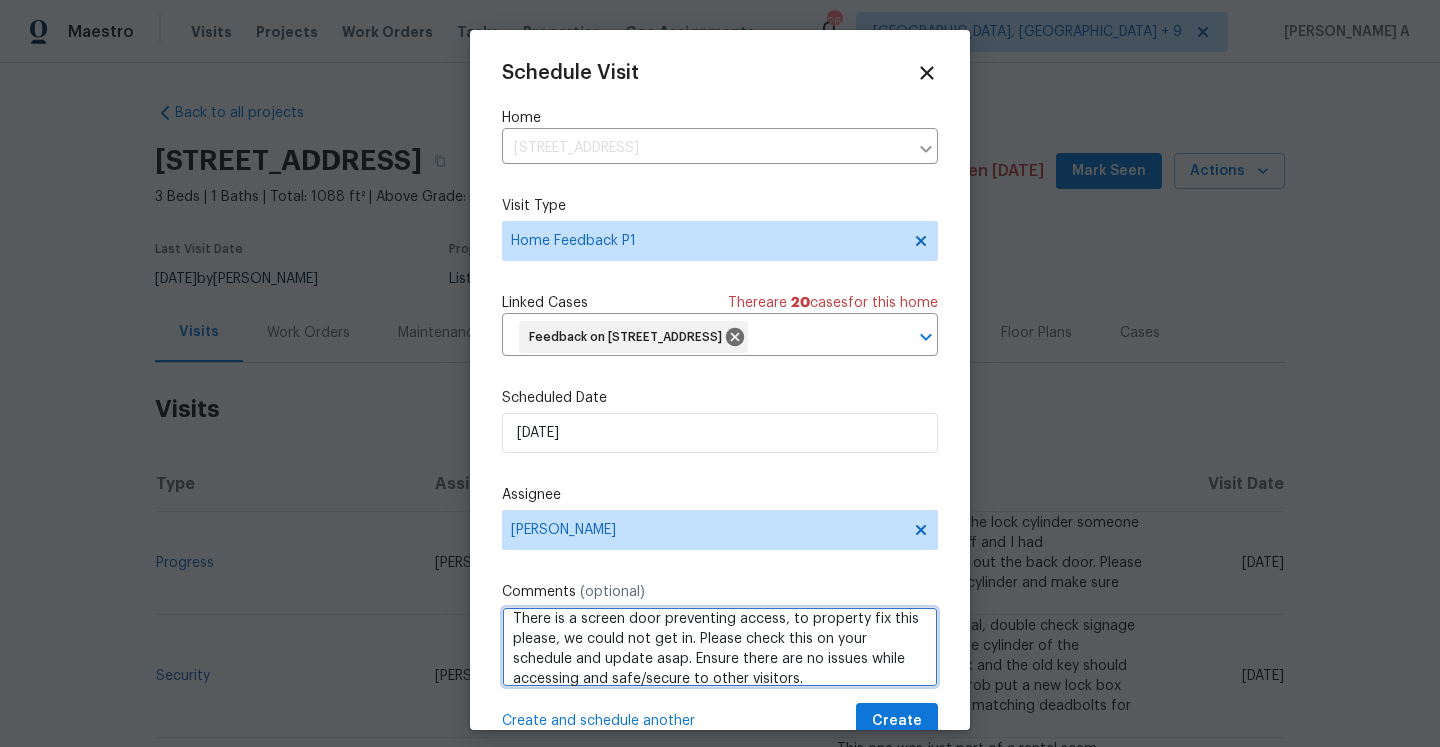 scroll, scrollTop: 22, scrollLeft: 0, axis: vertical 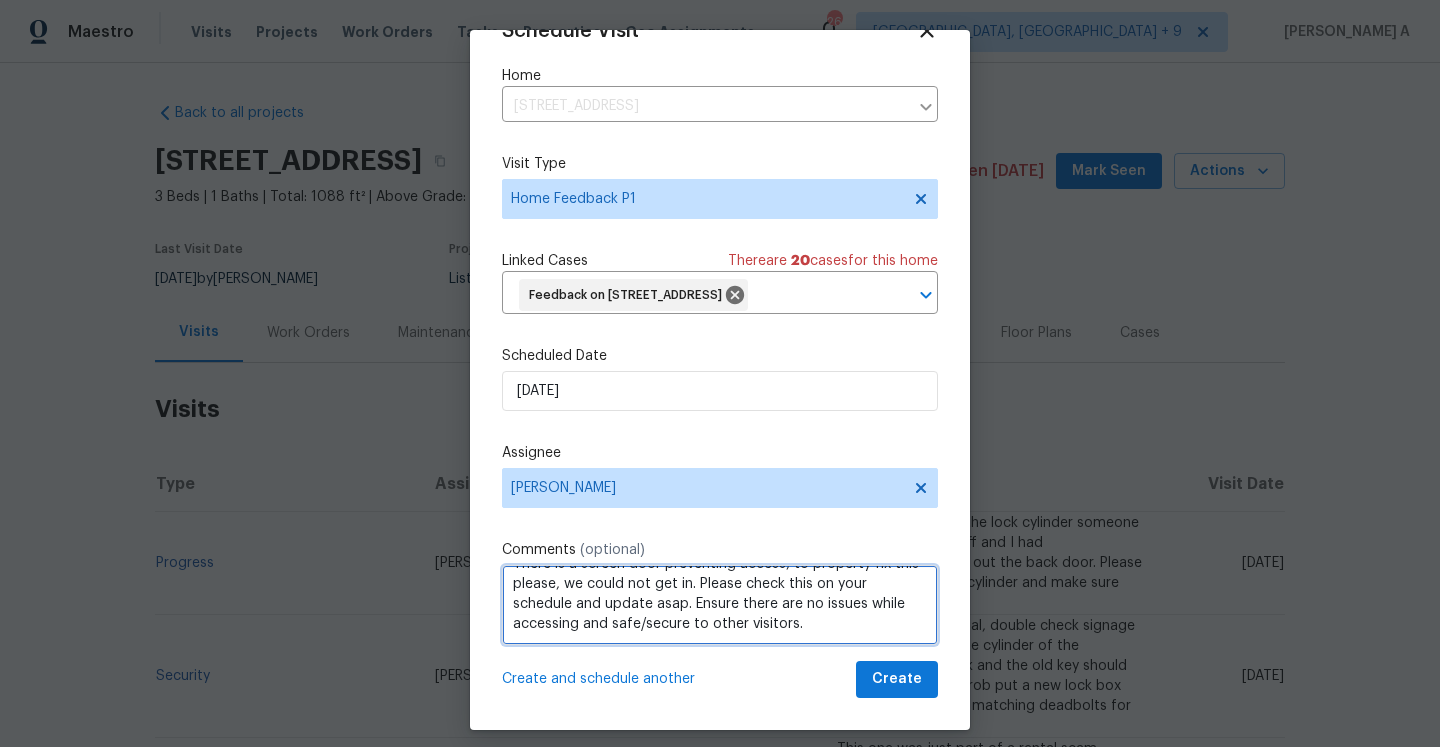 type on "There is a screen door preventing access, to property fix this please, we could not get in. Please check this on your schedule and update asap. Ensure there are no issues while accessing and safe/secure to other visitors." 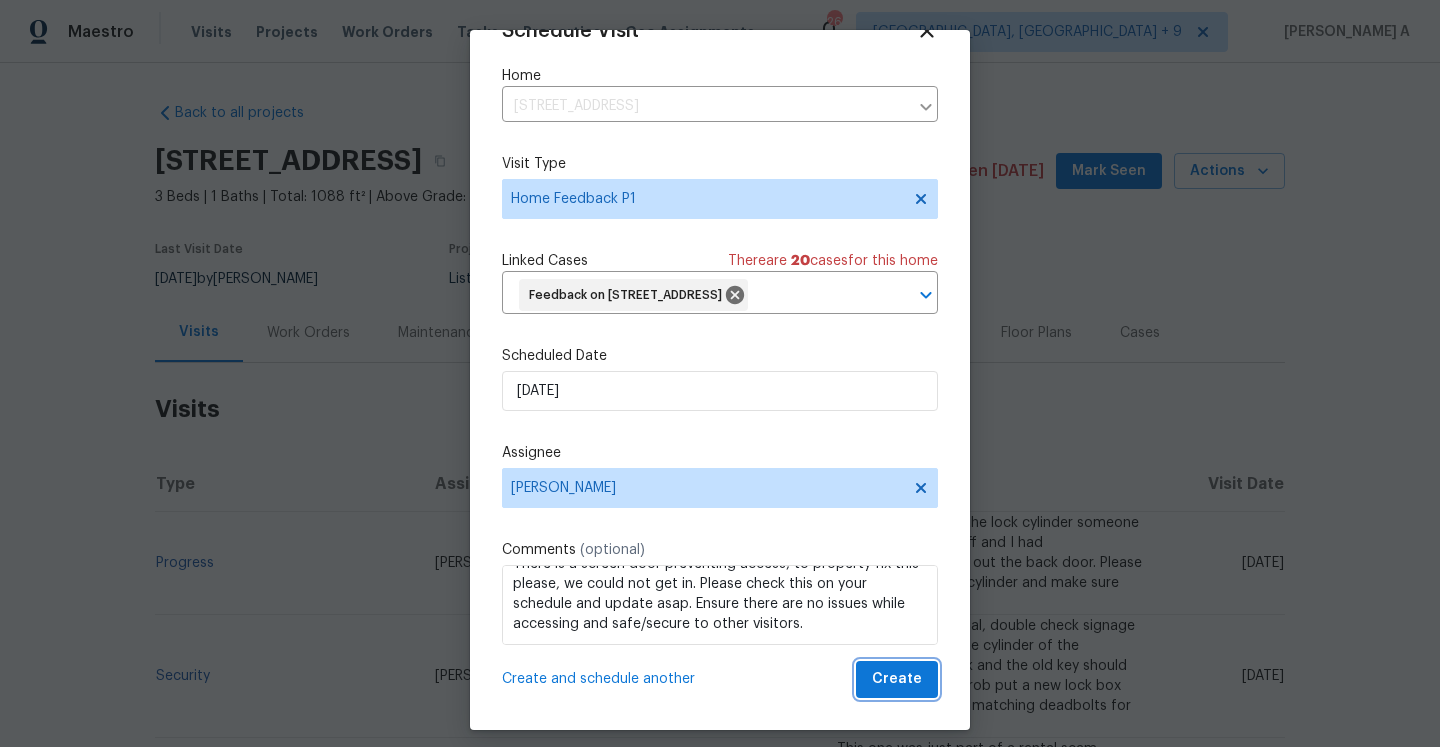 click on "Create" at bounding box center [897, 679] 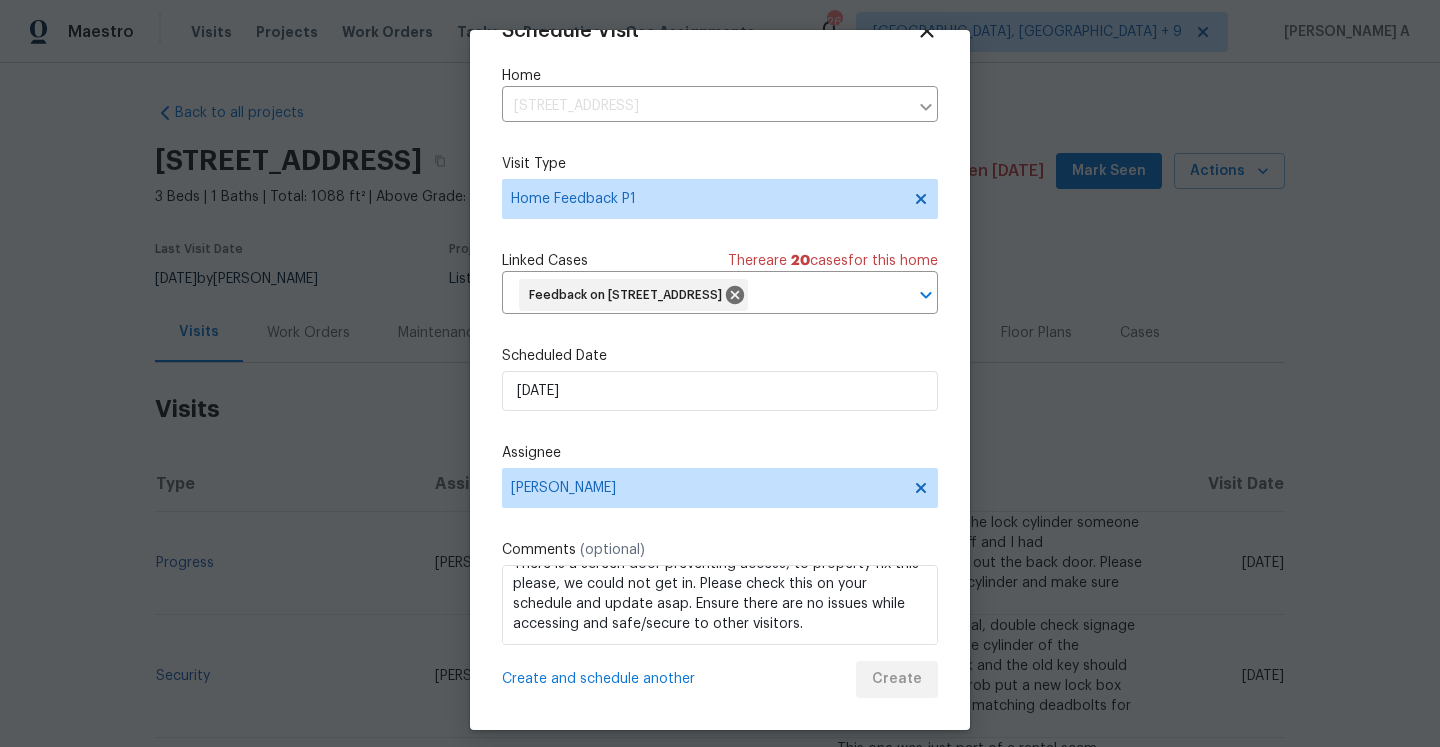 scroll, scrollTop: 36, scrollLeft: 0, axis: vertical 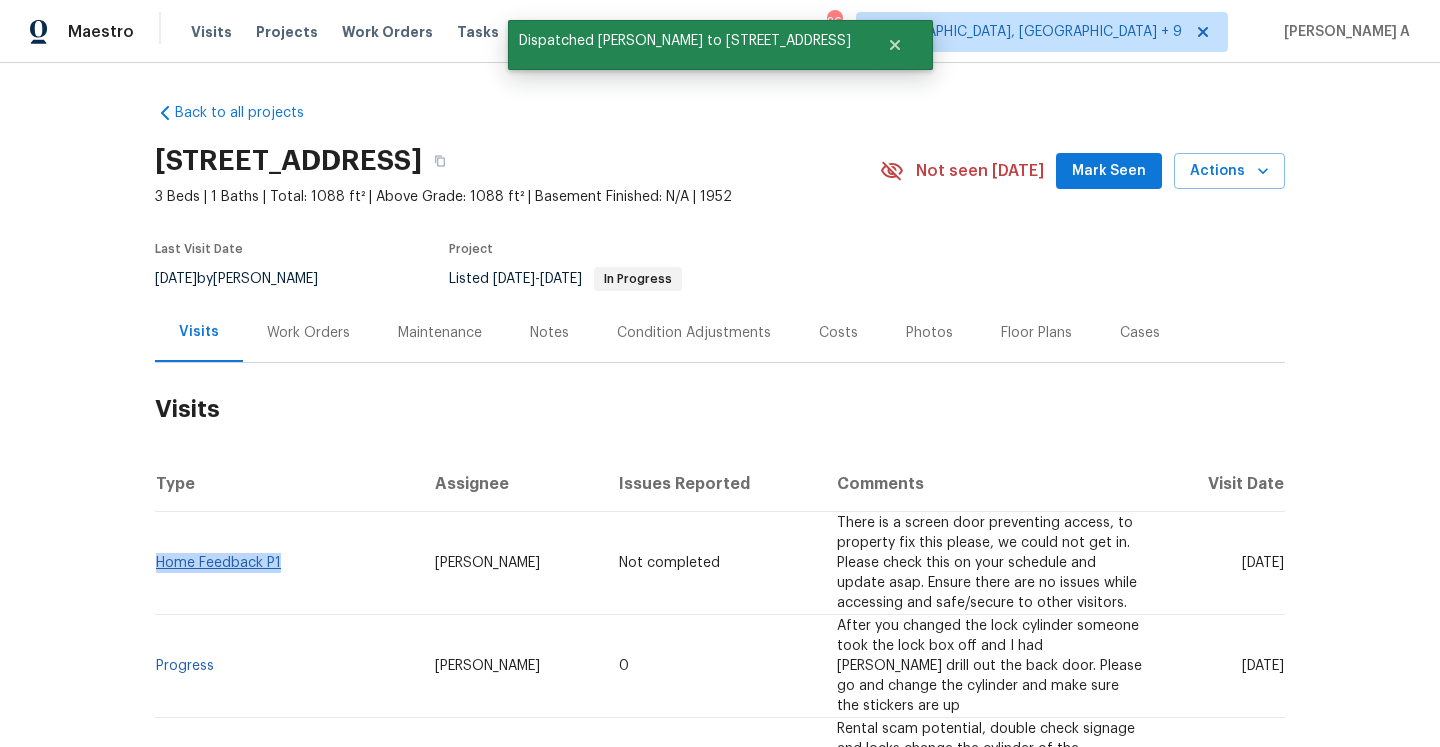 drag, startPoint x: 284, startPoint y: 569, endPoint x: 161, endPoint y: 569, distance: 123 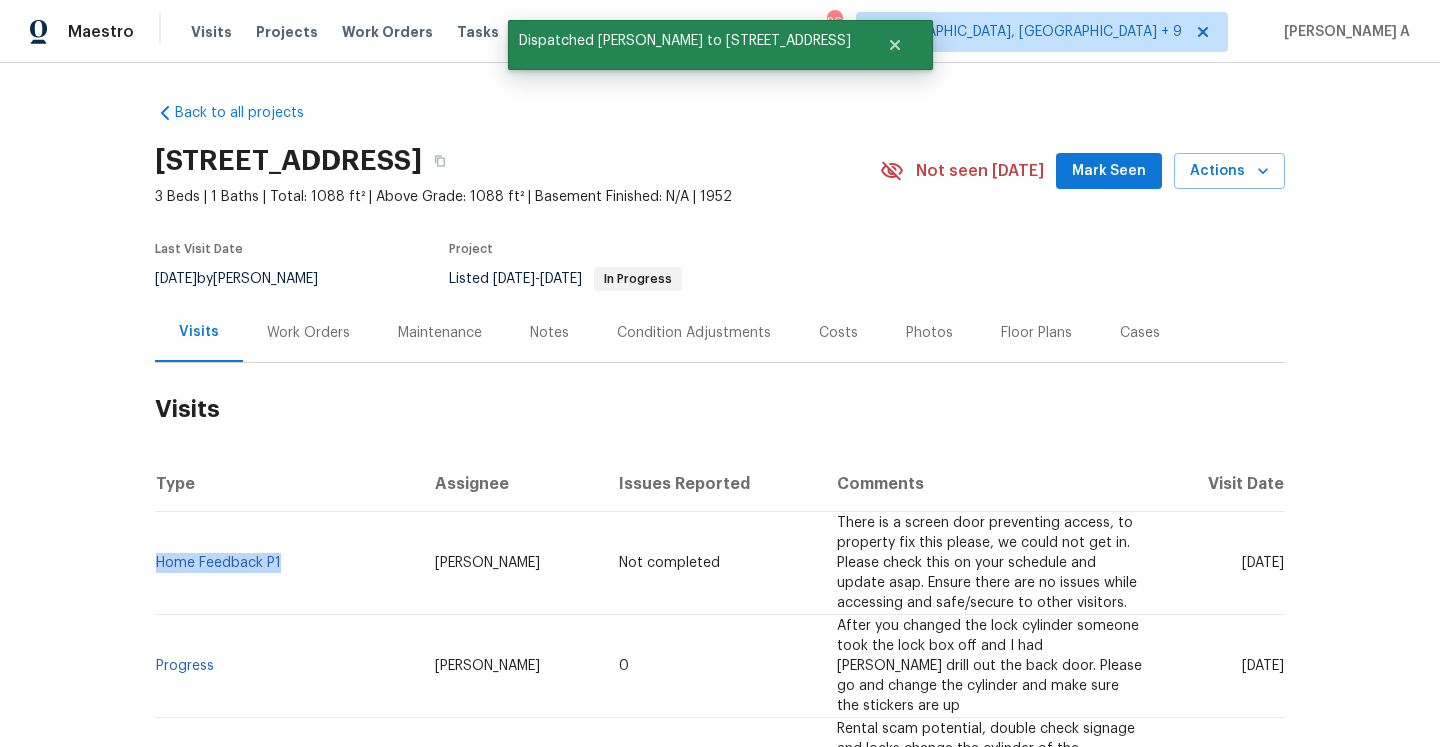 copy on "Home Feedback P1" 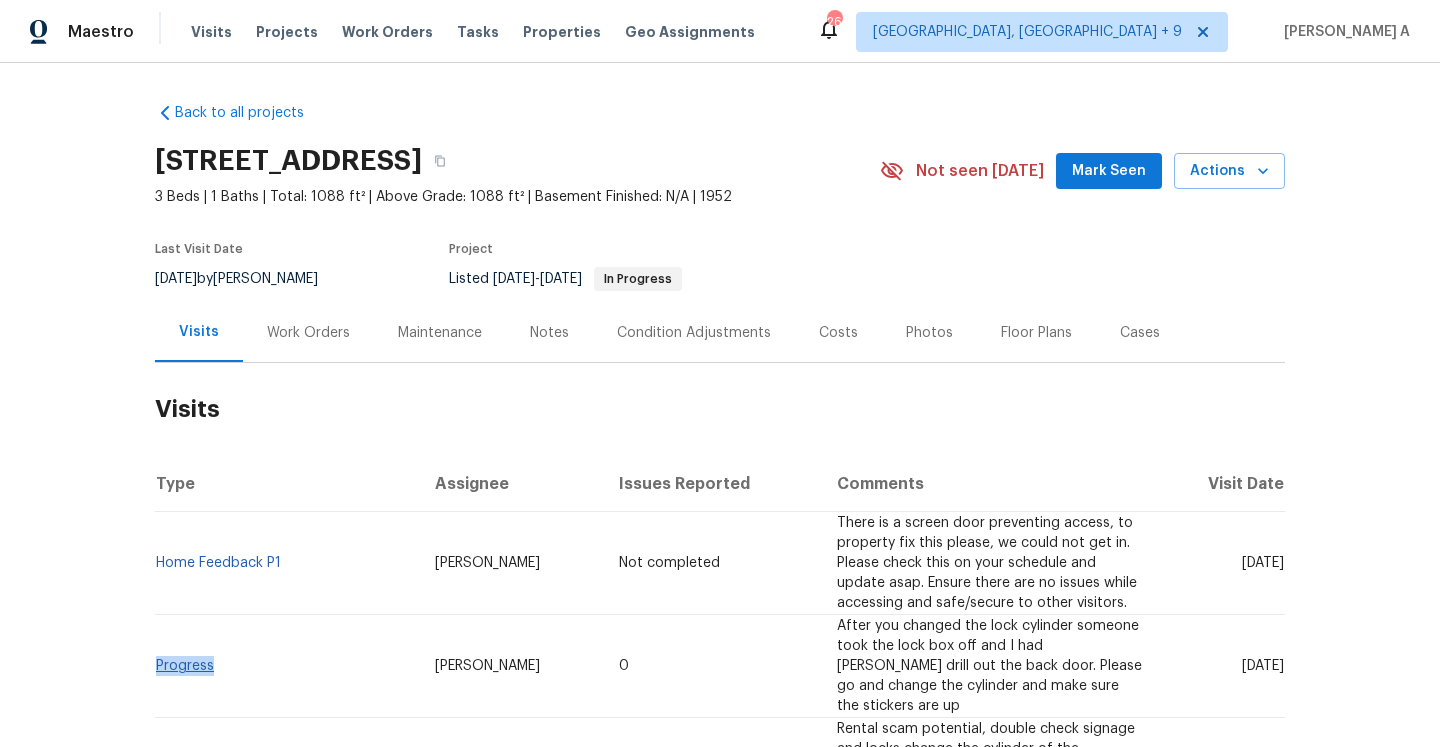 drag, startPoint x: 232, startPoint y: 655, endPoint x: 156, endPoint y: 654, distance: 76.00658 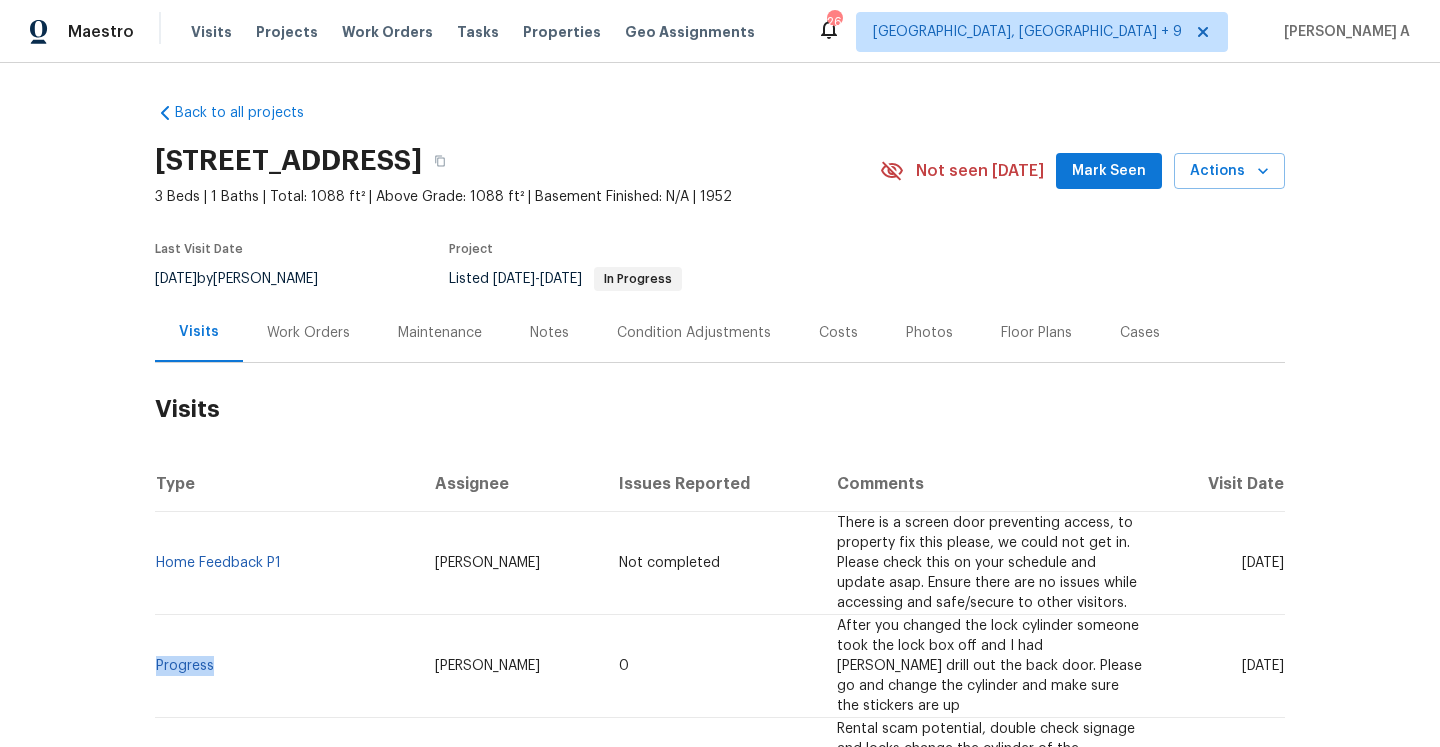 copy on "Progress" 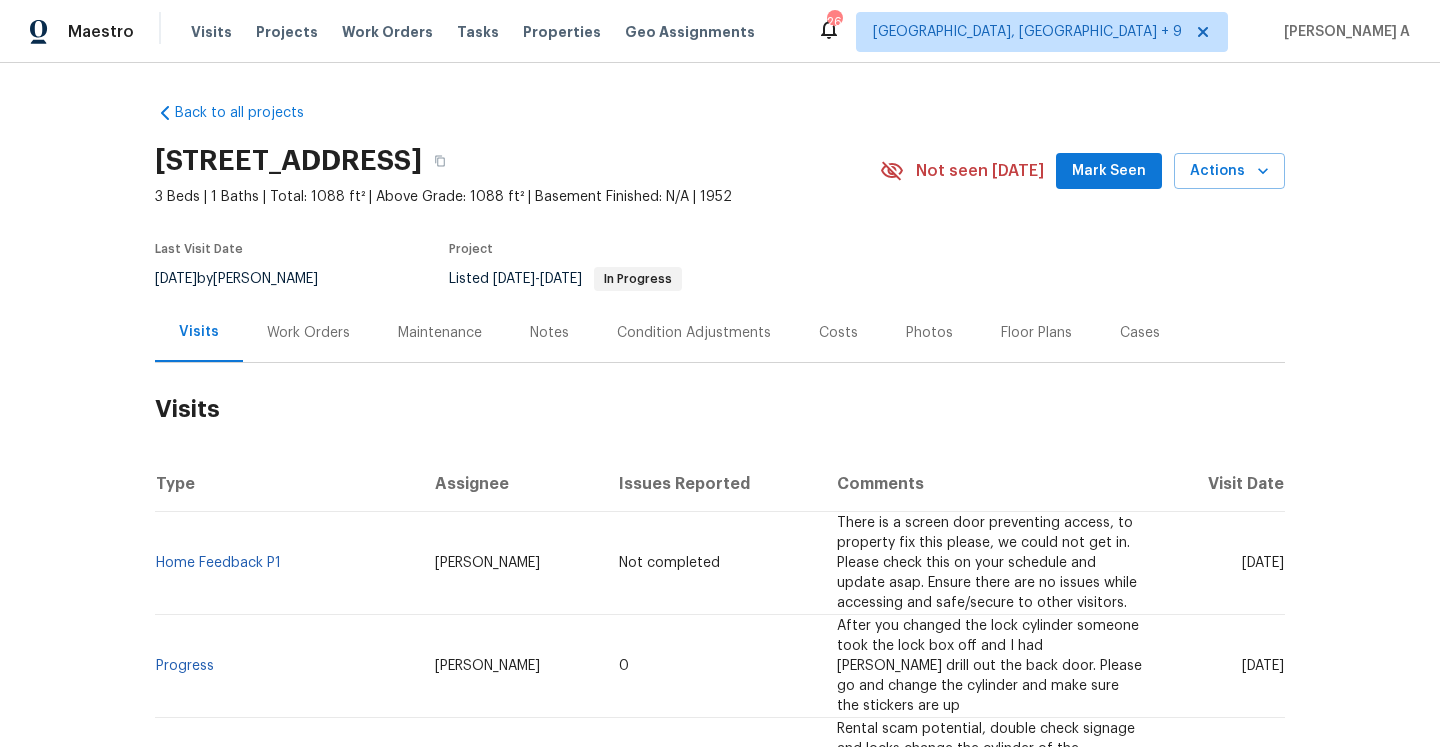click on "Work Orders" at bounding box center (308, 332) 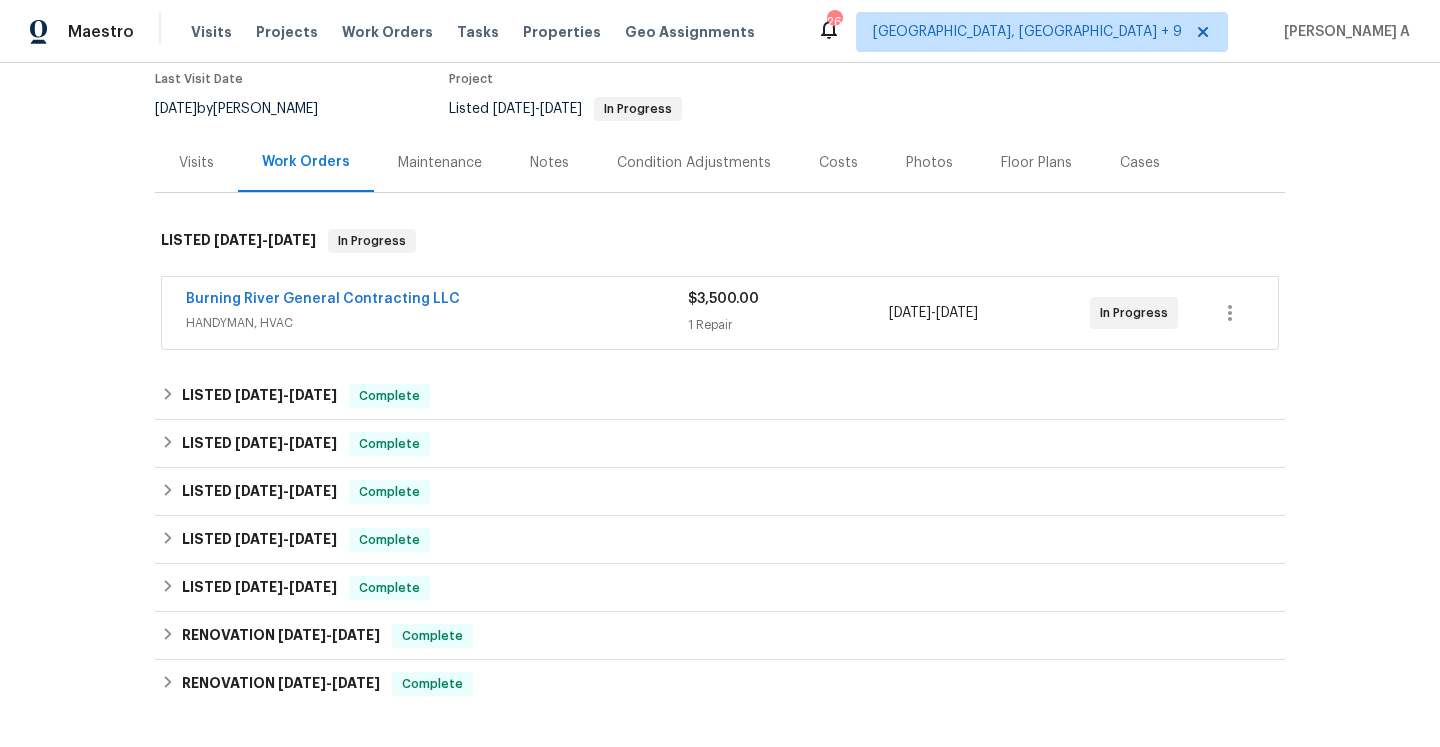scroll, scrollTop: 183, scrollLeft: 0, axis: vertical 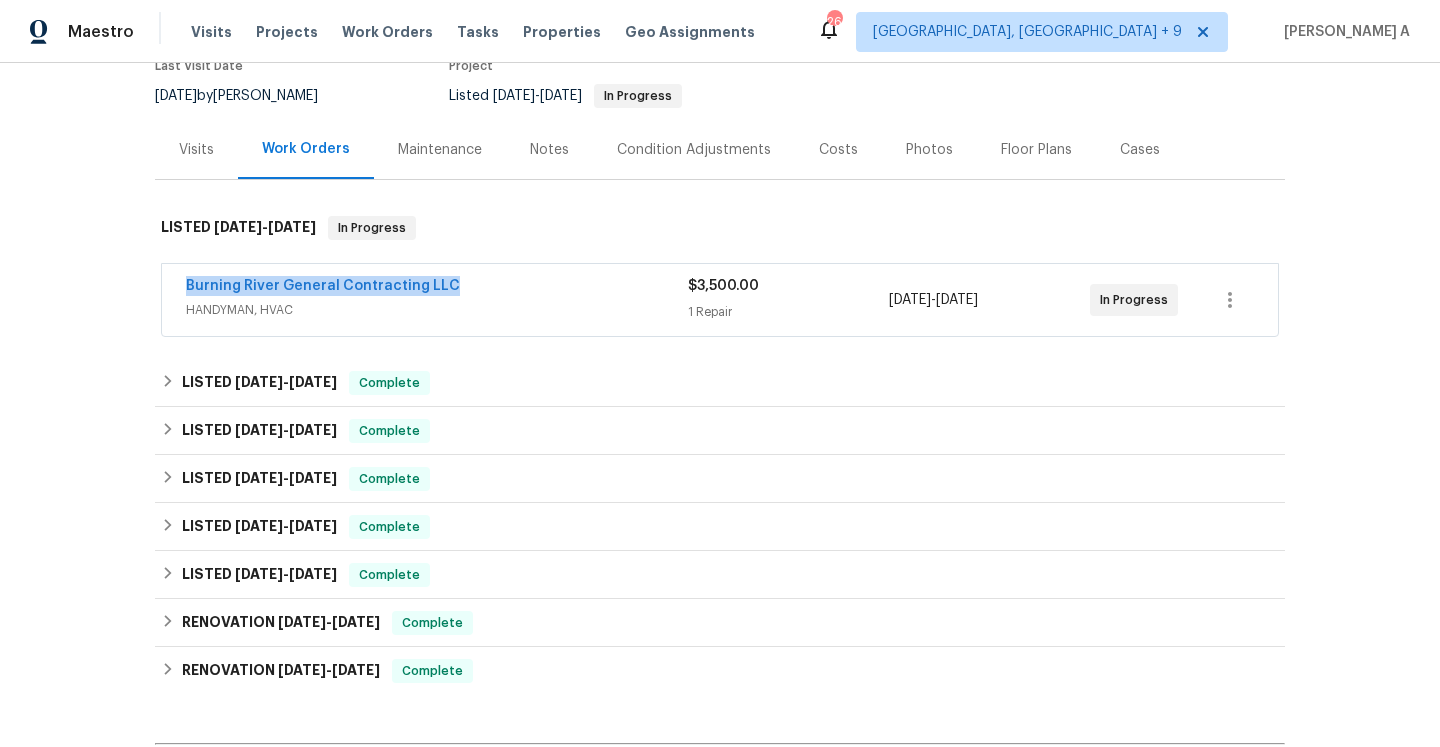 drag, startPoint x: 178, startPoint y: 289, endPoint x: 455, endPoint y: 291, distance: 277.00723 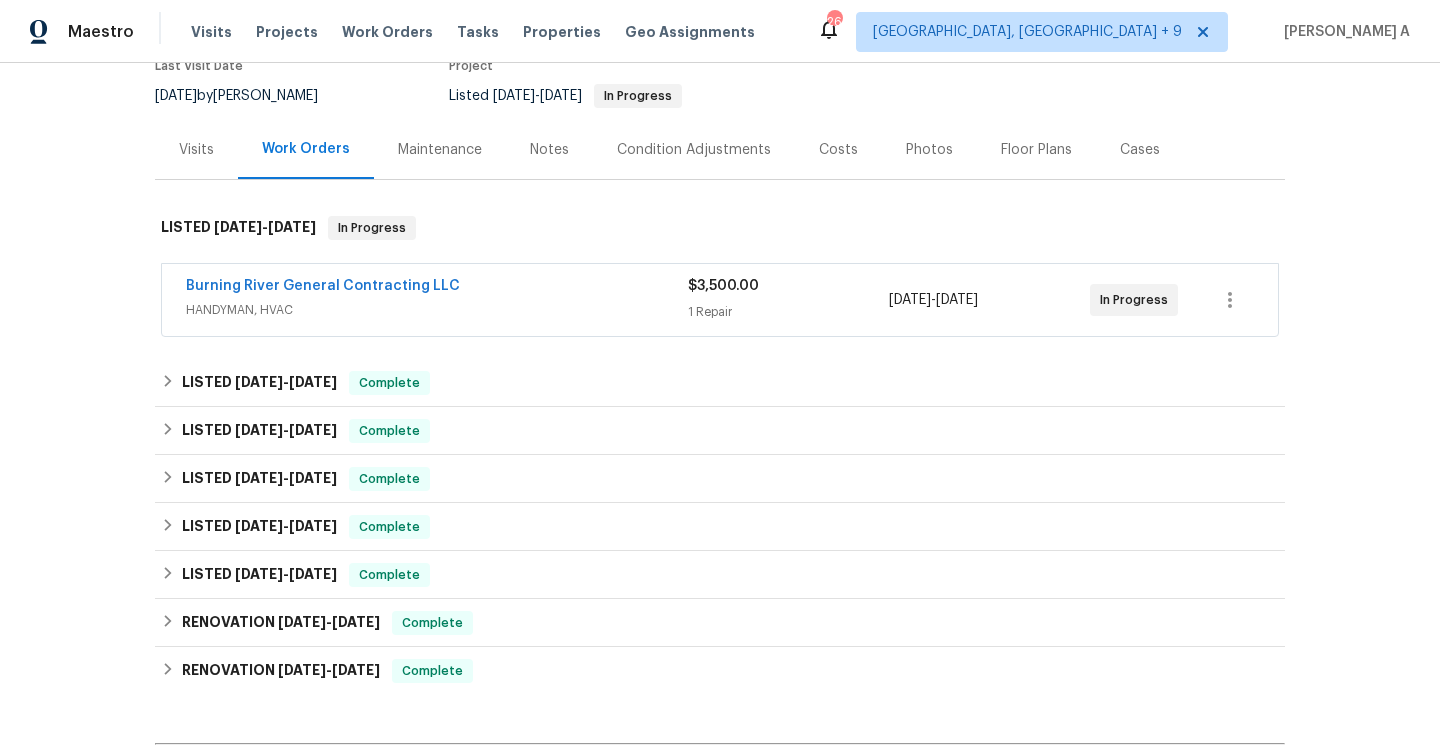 click on "HANDYMAN, HVAC" at bounding box center (437, 310) 